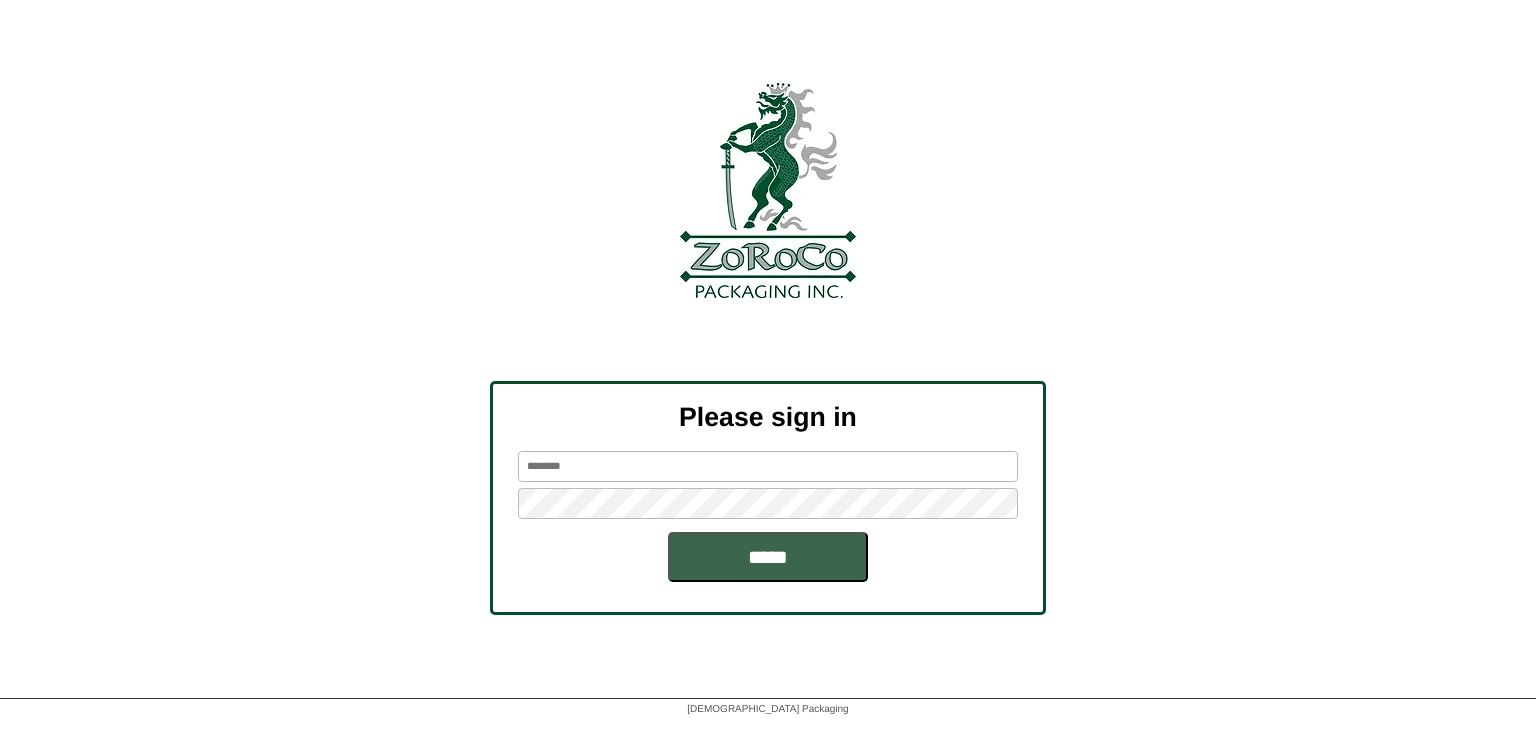 scroll, scrollTop: 0, scrollLeft: 0, axis: both 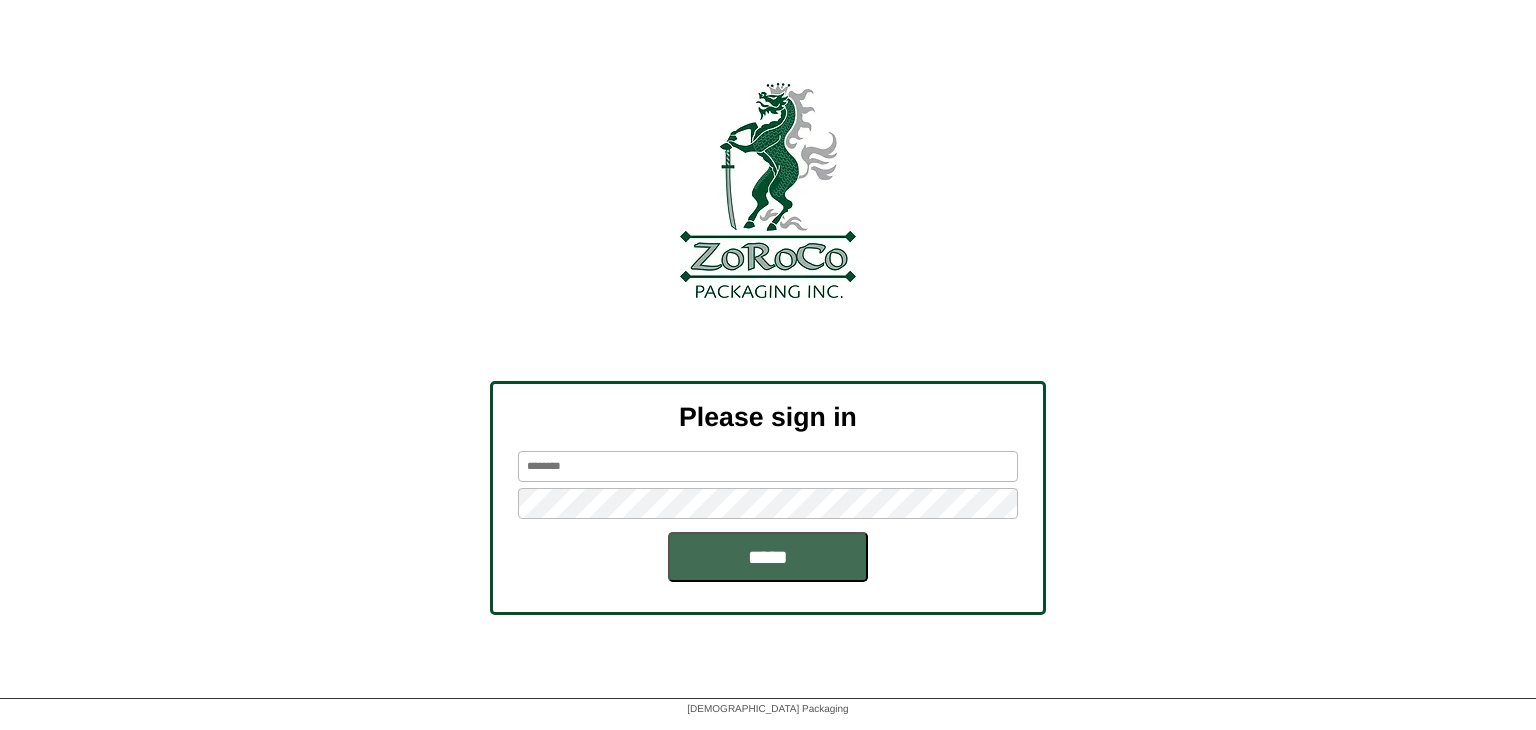 type on "*******" 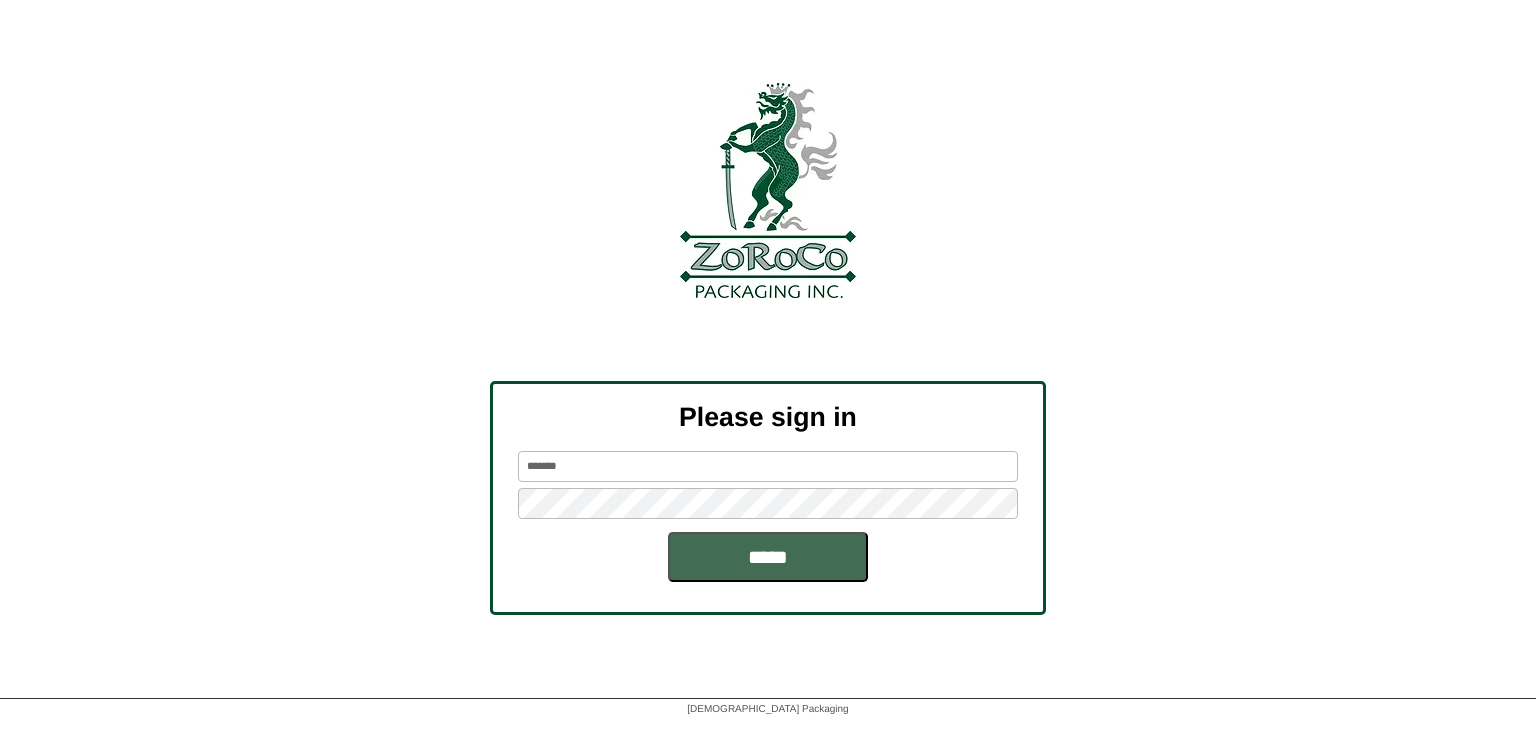 click on "*****" at bounding box center [768, 557] 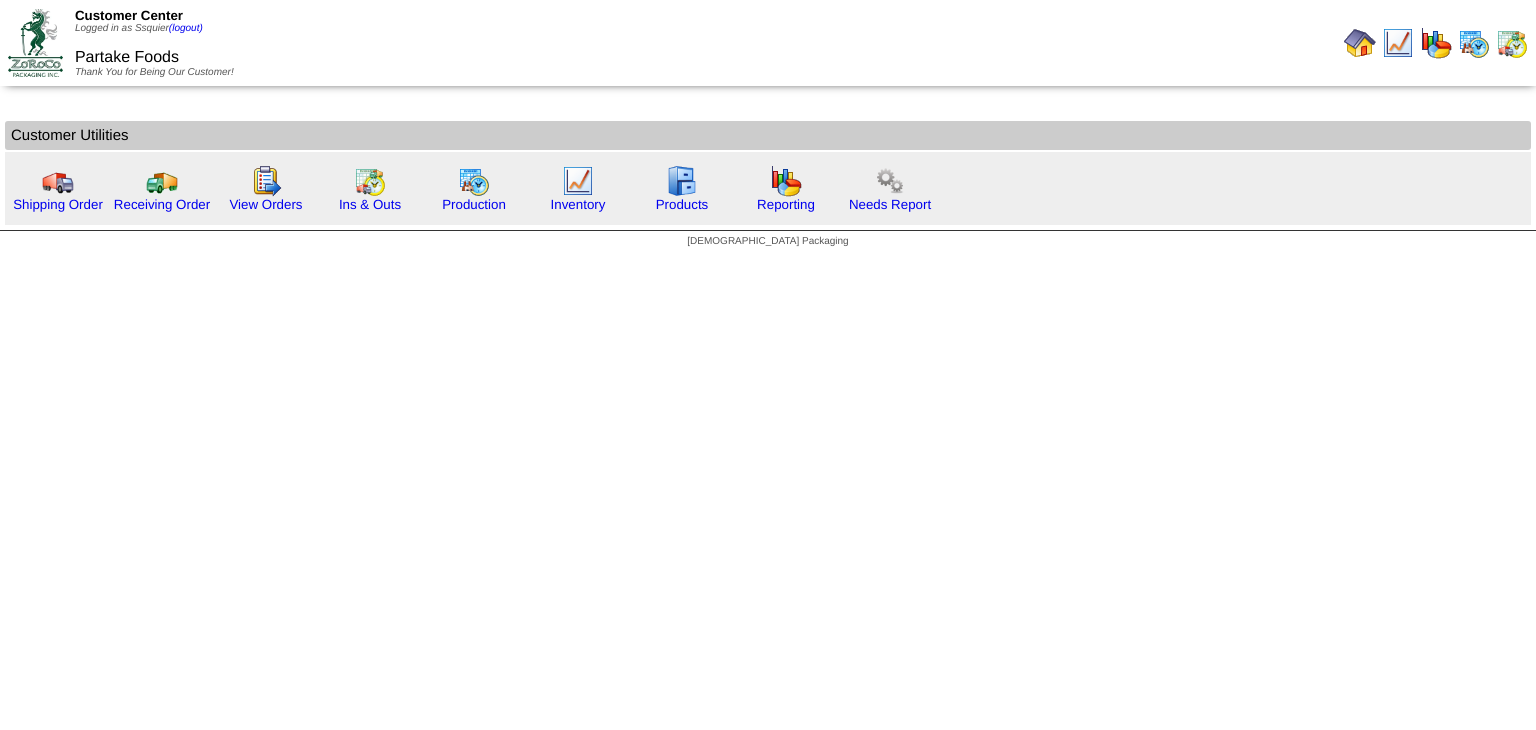 scroll, scrollTop: 0, scrollLeft: 0, axis: both 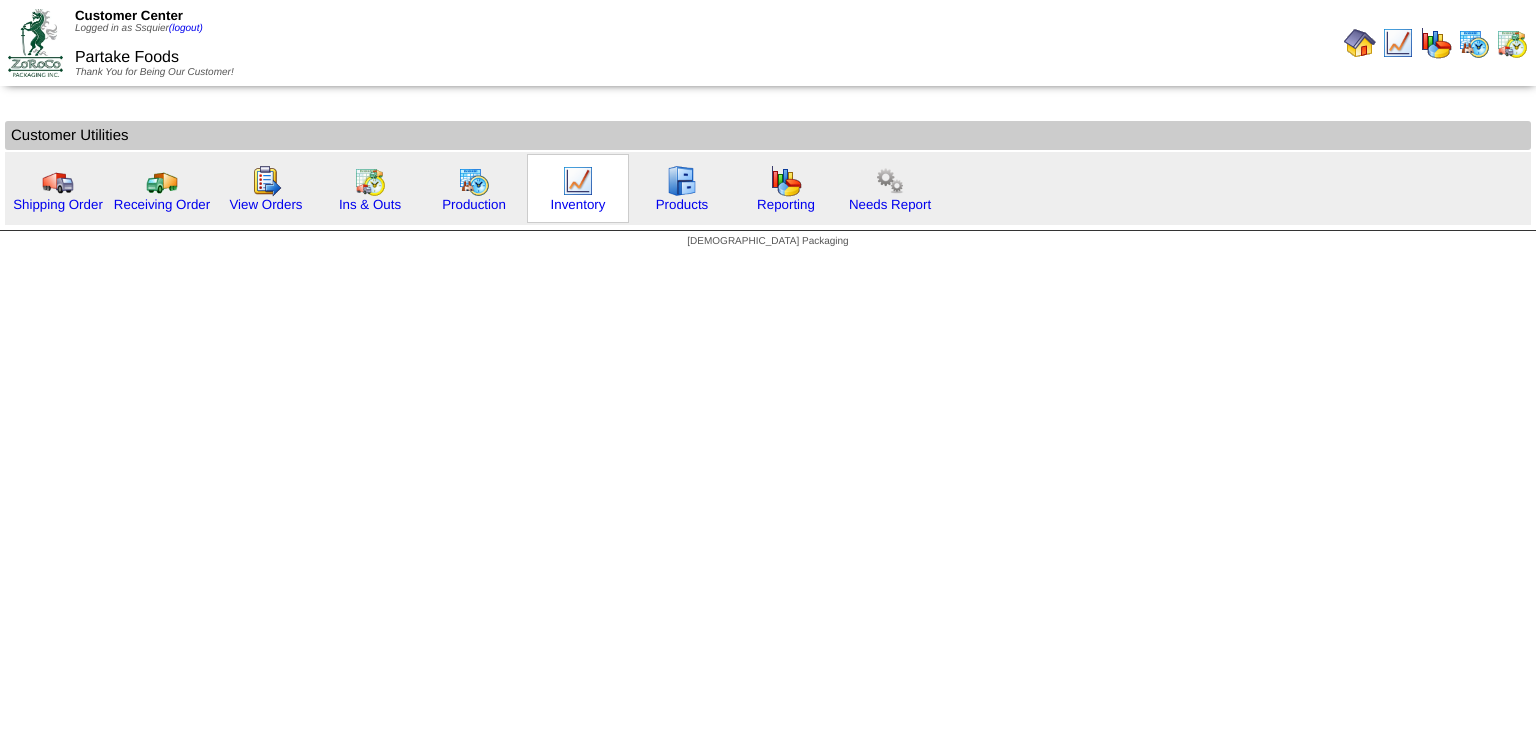 click at bounding box center [578, 181] 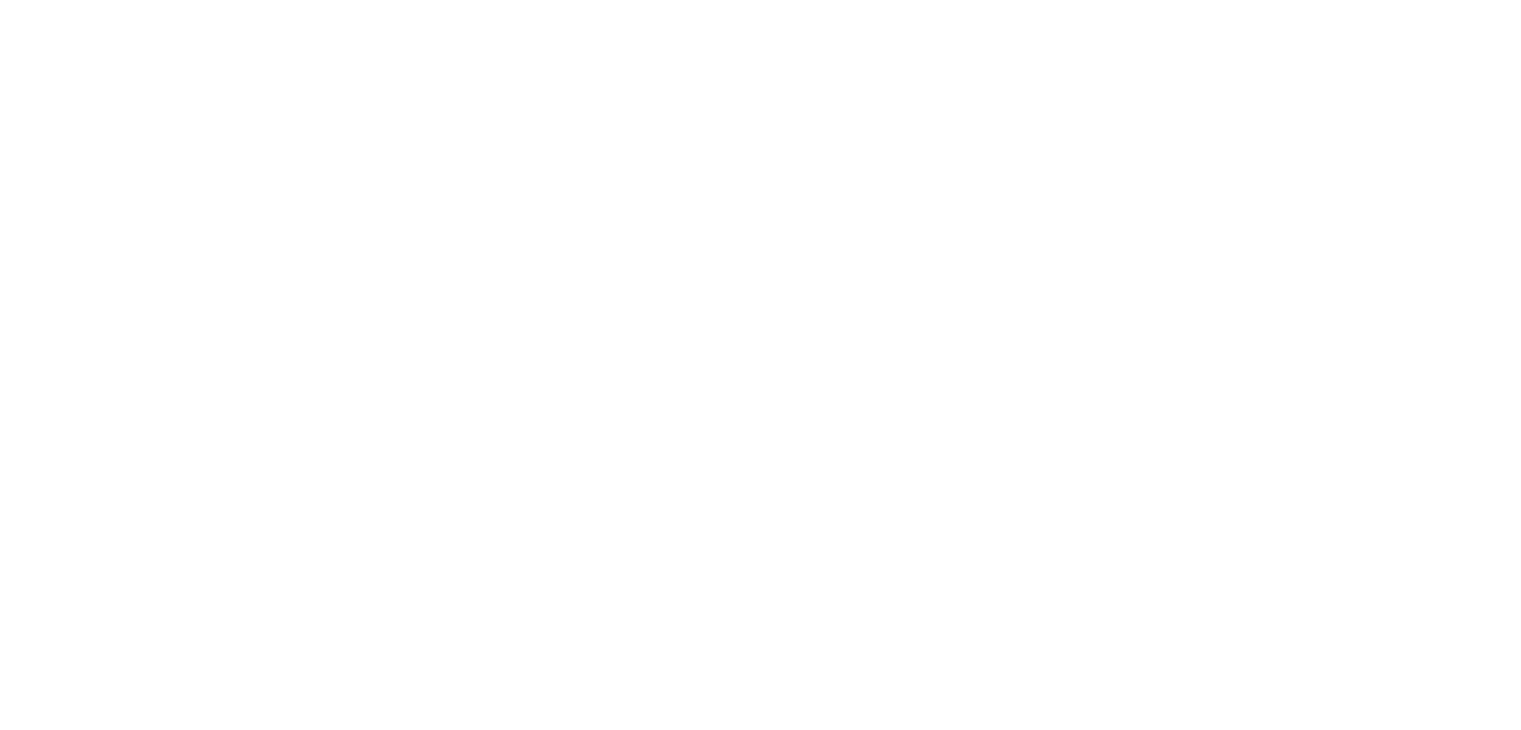 scroll, scrollTop: 0, scrollLeft: 0, axis: both 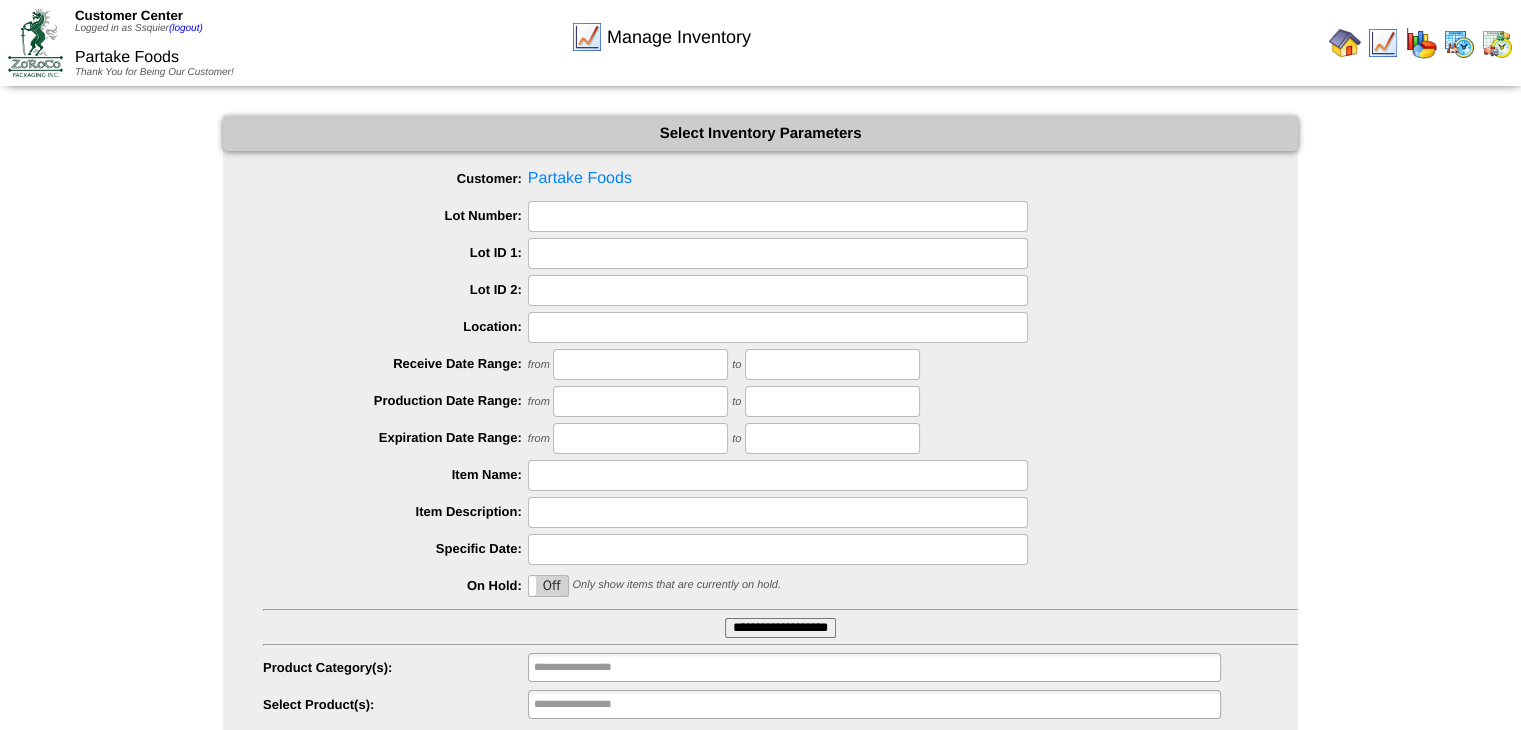 click at bounding box center [1421, 43] 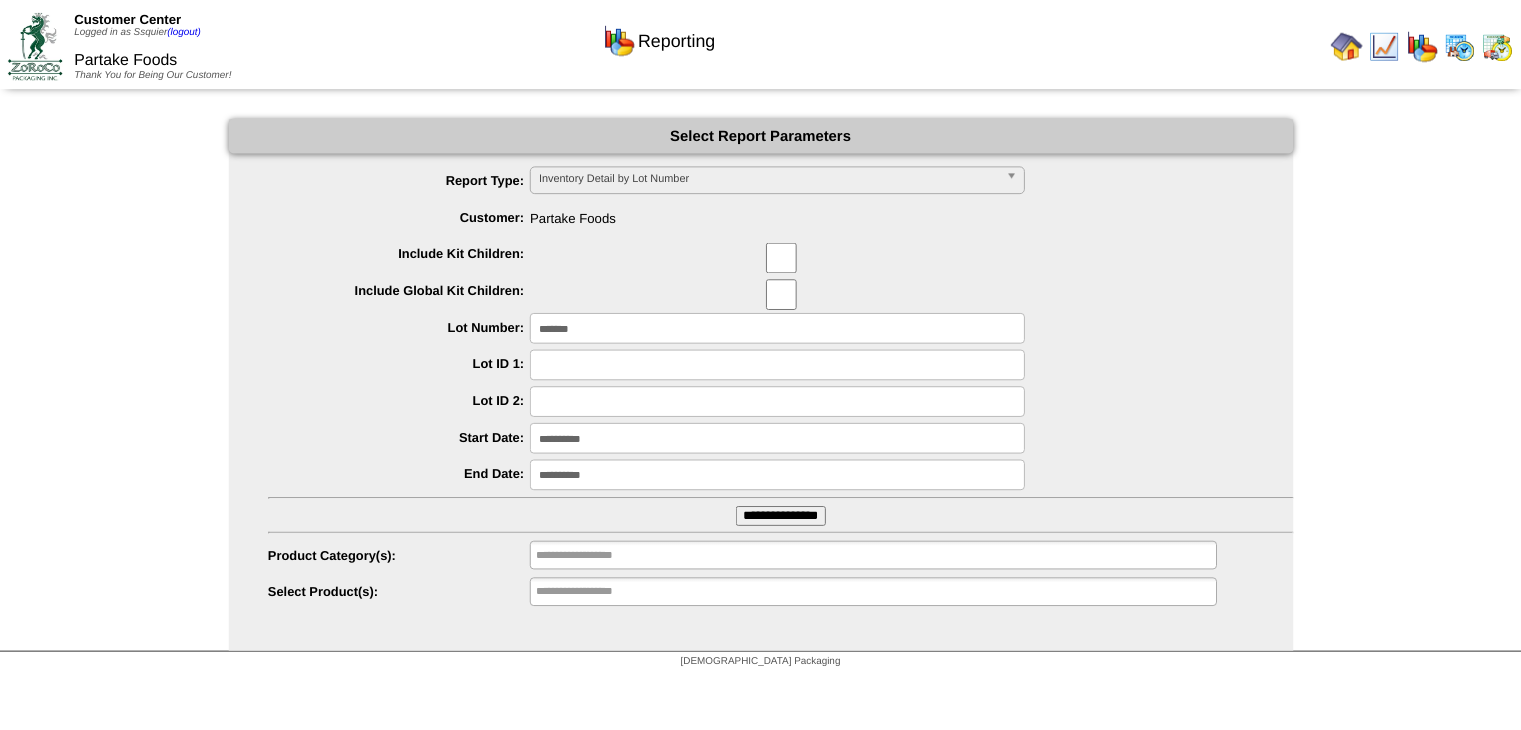 scroll, scrollTop: 0, scrollLeft: 0, axis: both 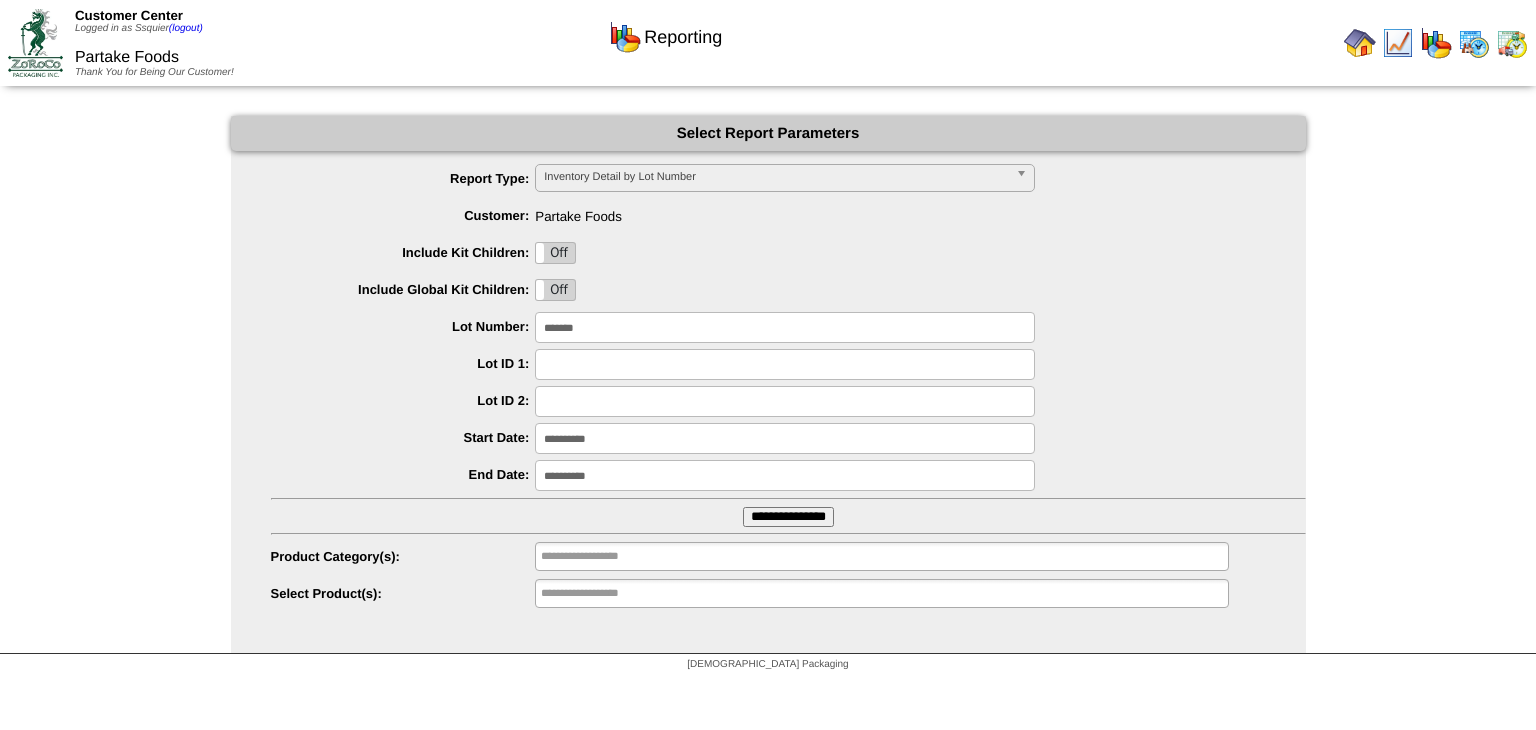 drag, startPoint x: 608, startPoint y: 328, endPoint x: 472, endPoint y: 305, distance: 137.93114 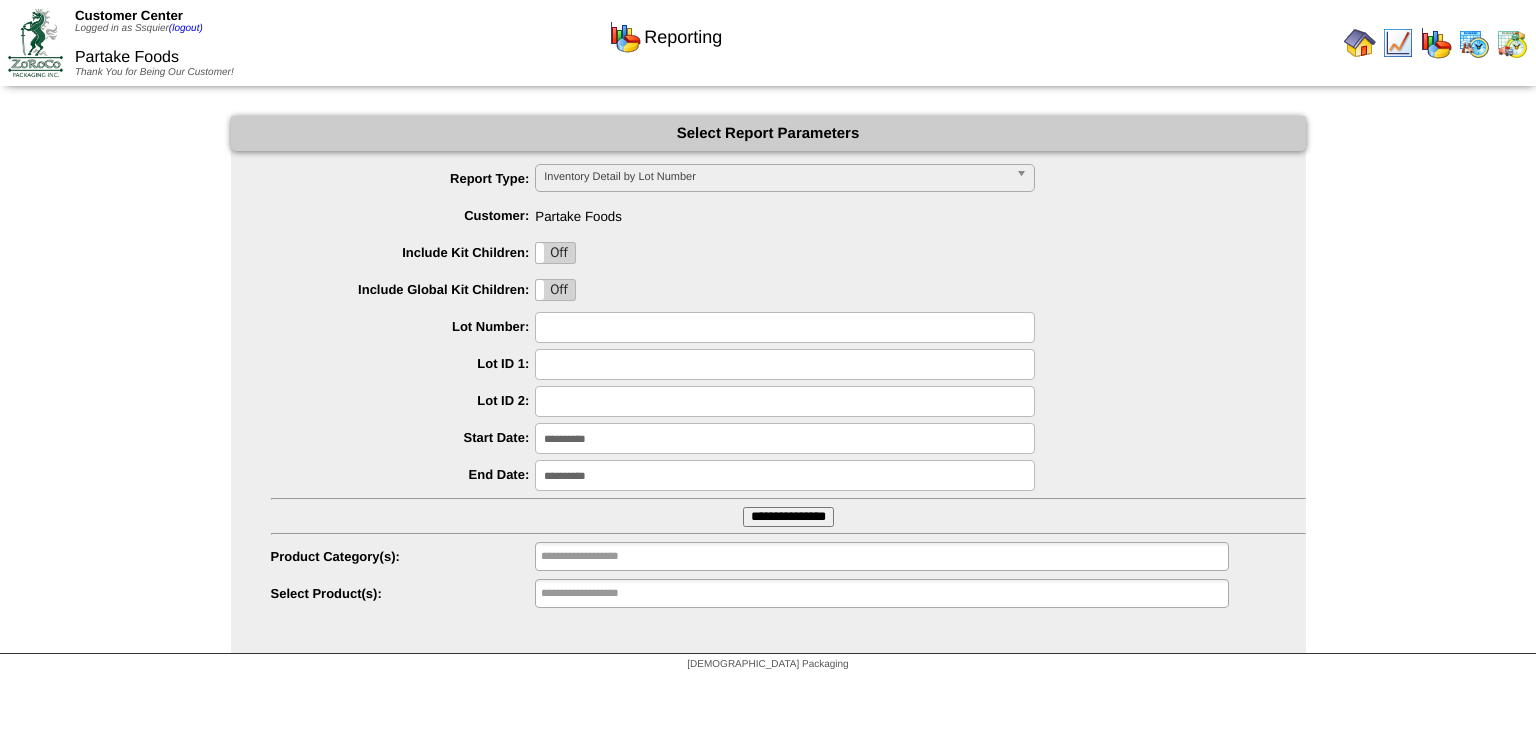 type 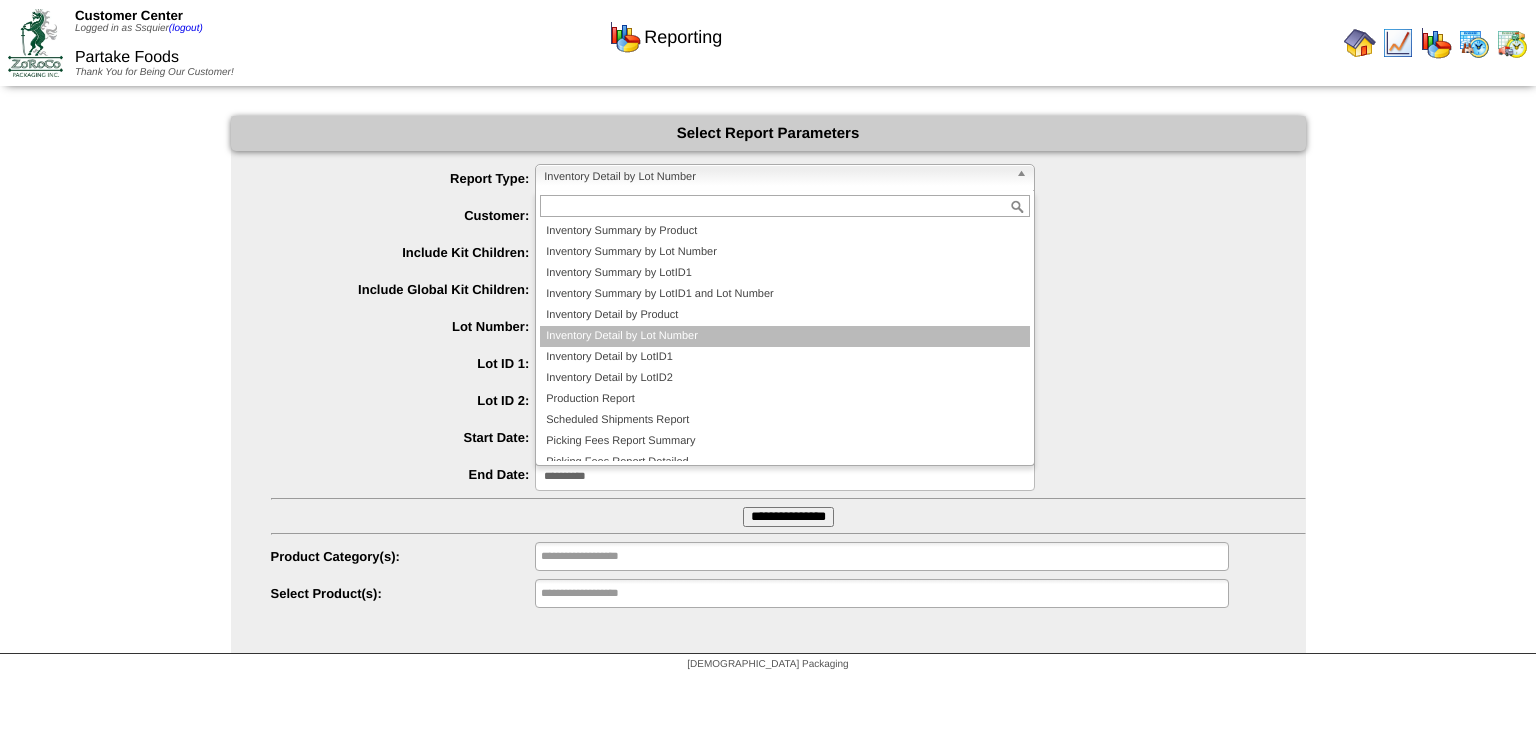 click on "Inventory Detail by Lot Number" at bounding box center (776, 177) 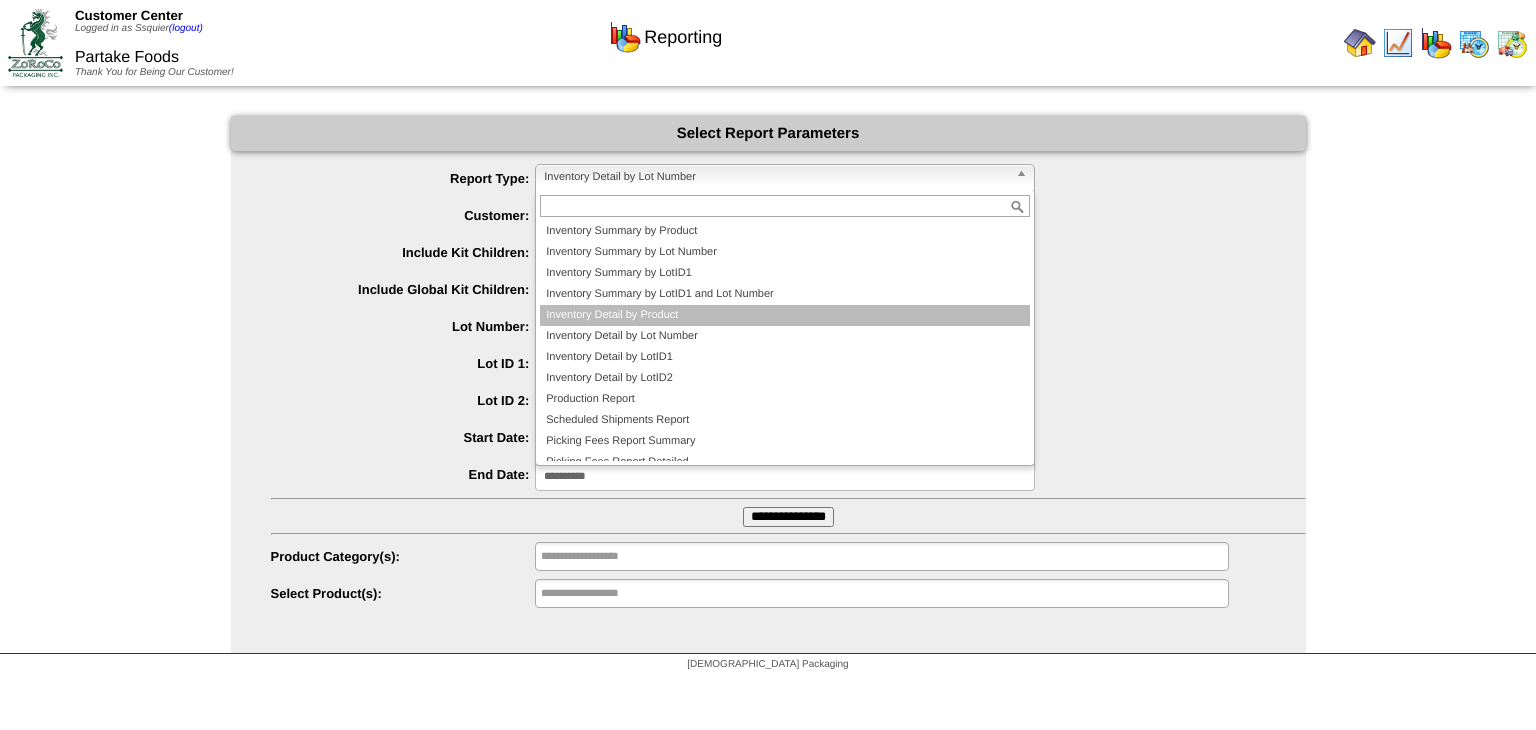 click on "Inventory Detail by Product" at bounding box center (785, 315) 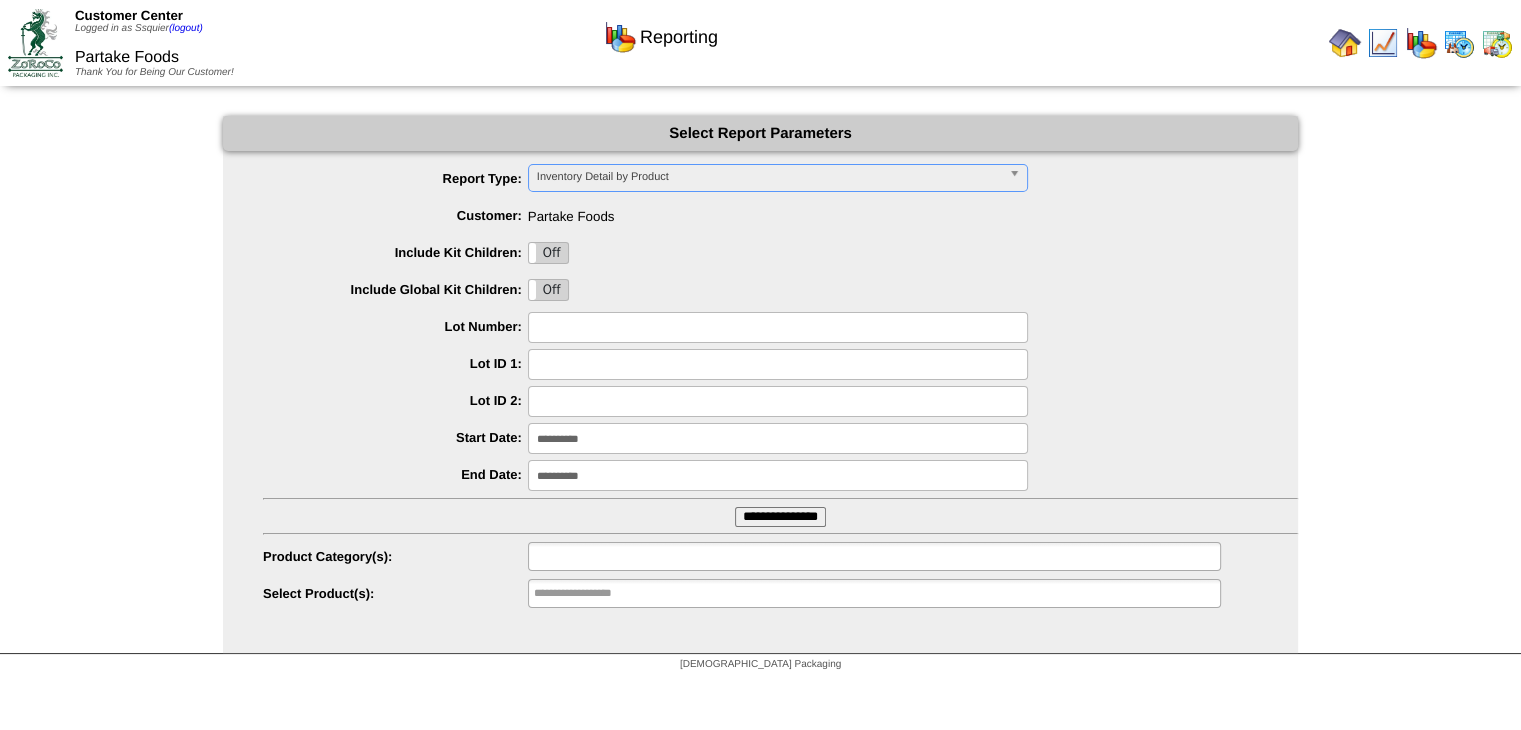 click at bounding box center [598, 556] 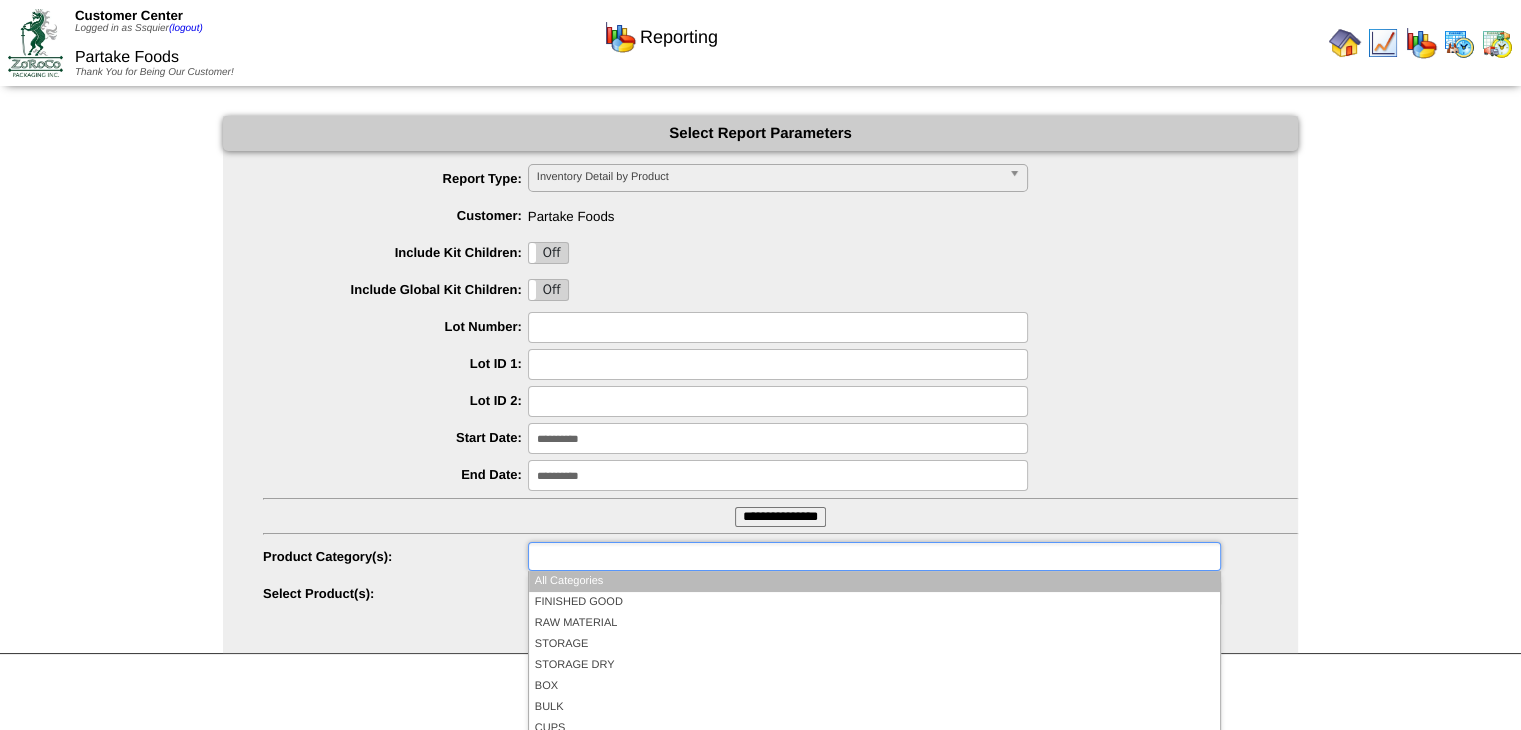 paste on "********" 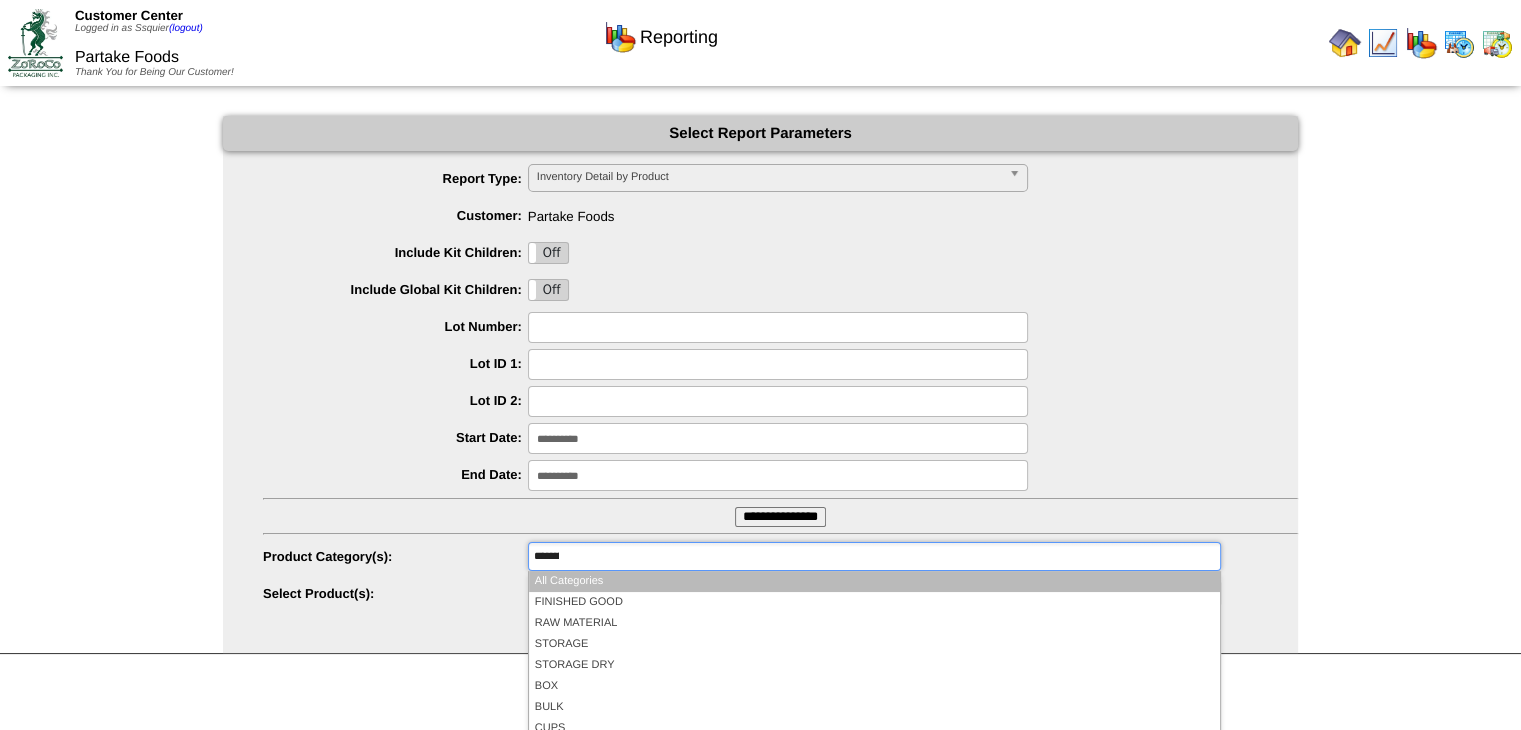 scroll, scrollTop: 0, scrollLeft: 0, axis: both 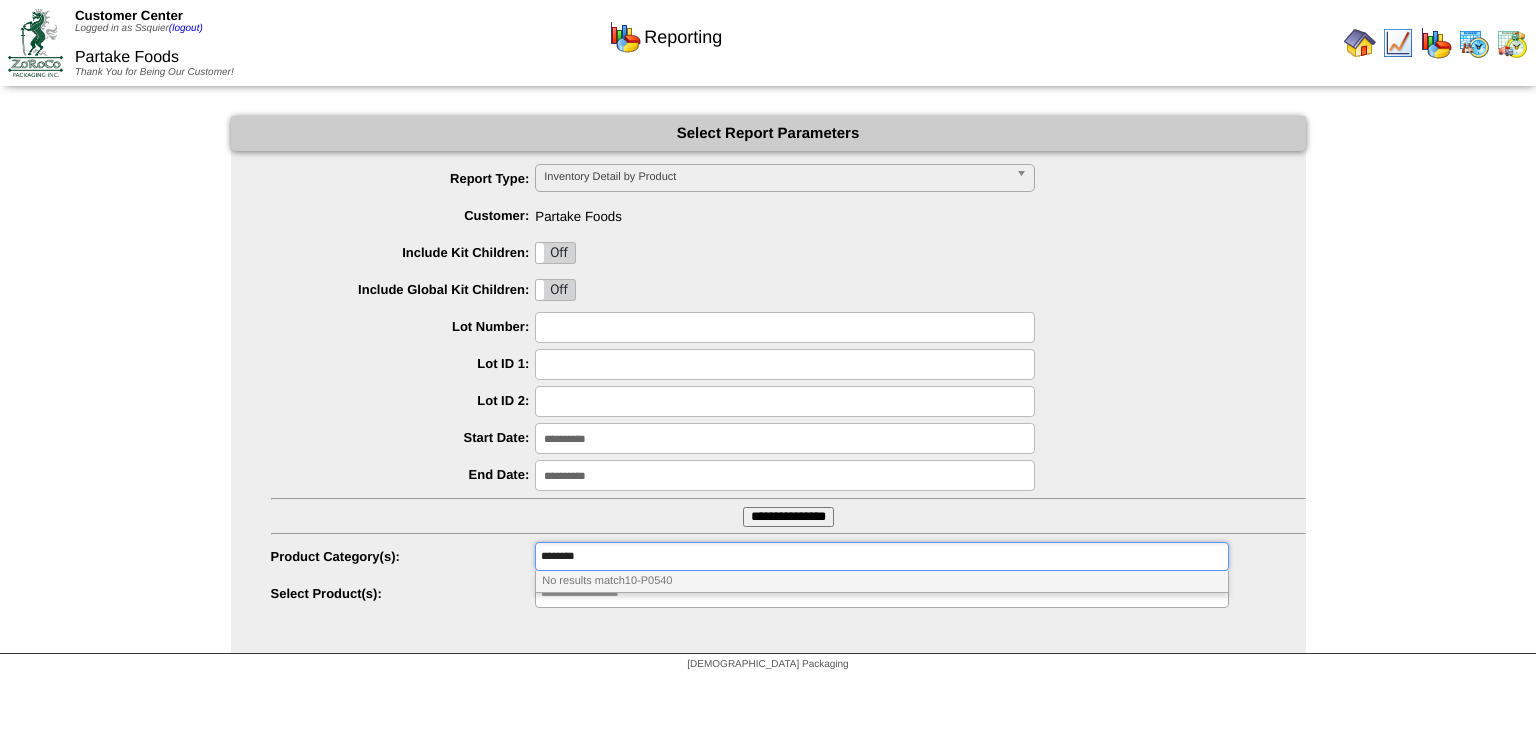 click on "********" at bounding box center (577, 556) 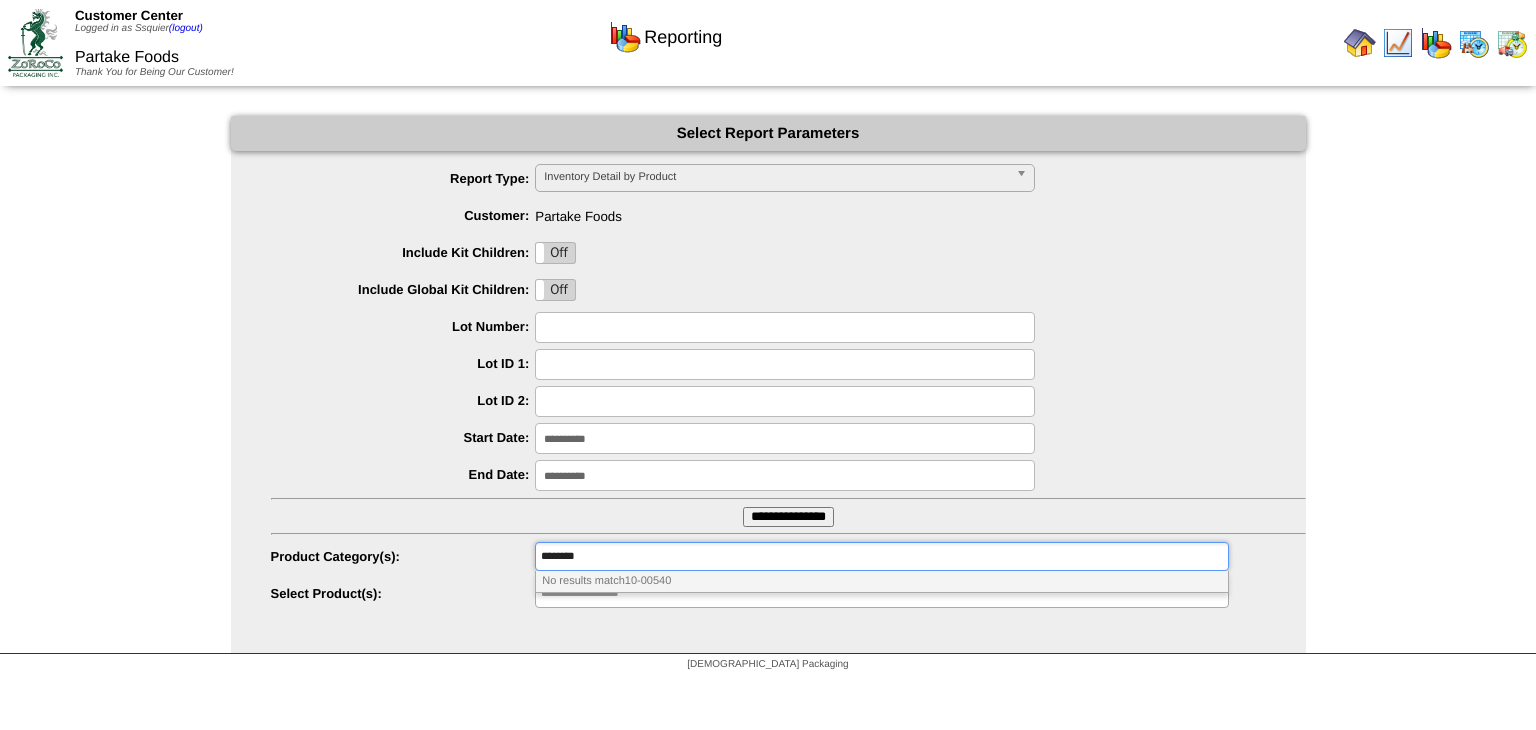 drag, startPoint x: 612, startPoint y: 557, endPoint x: 445, endPoint y: 545, distance: 167.43059 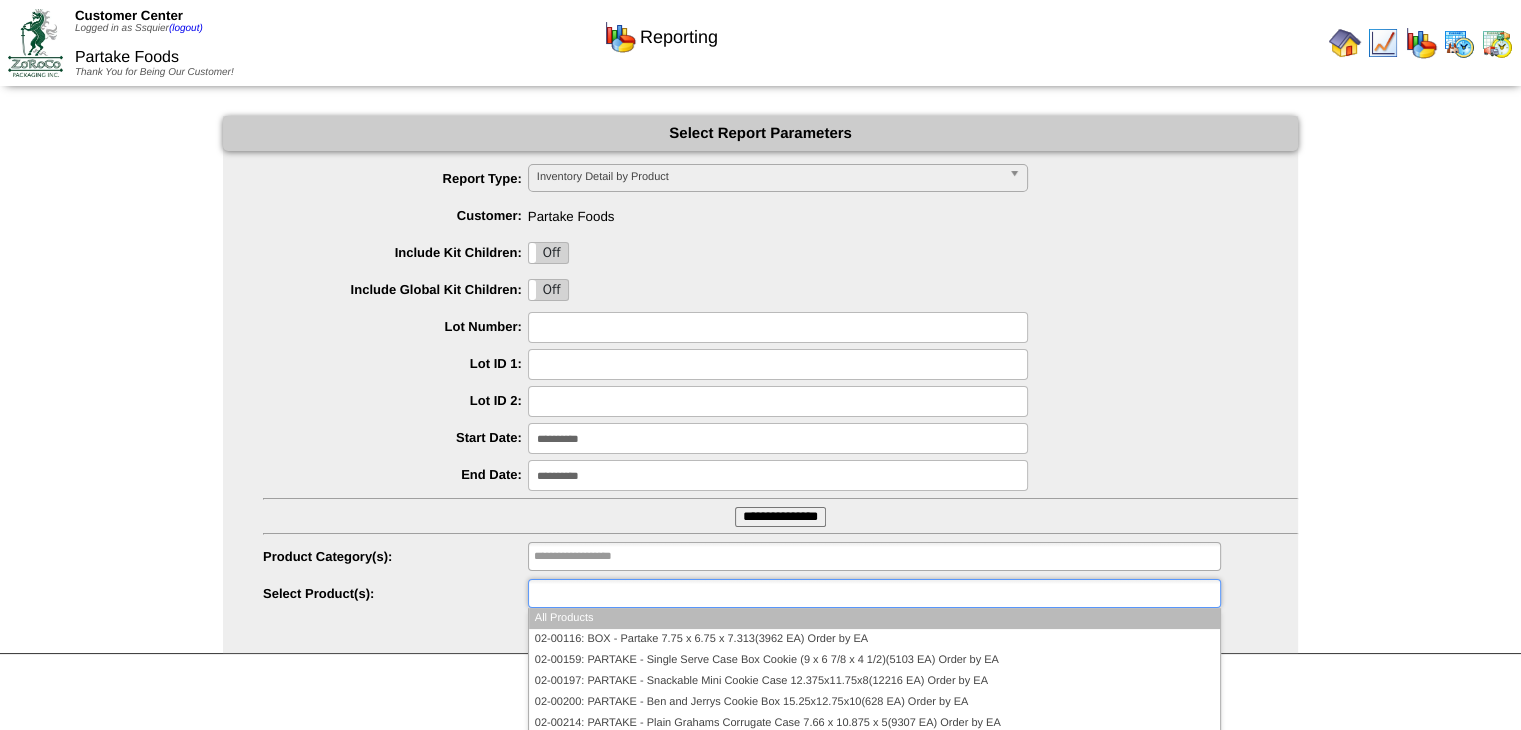 click at bounding box center [598, 593] 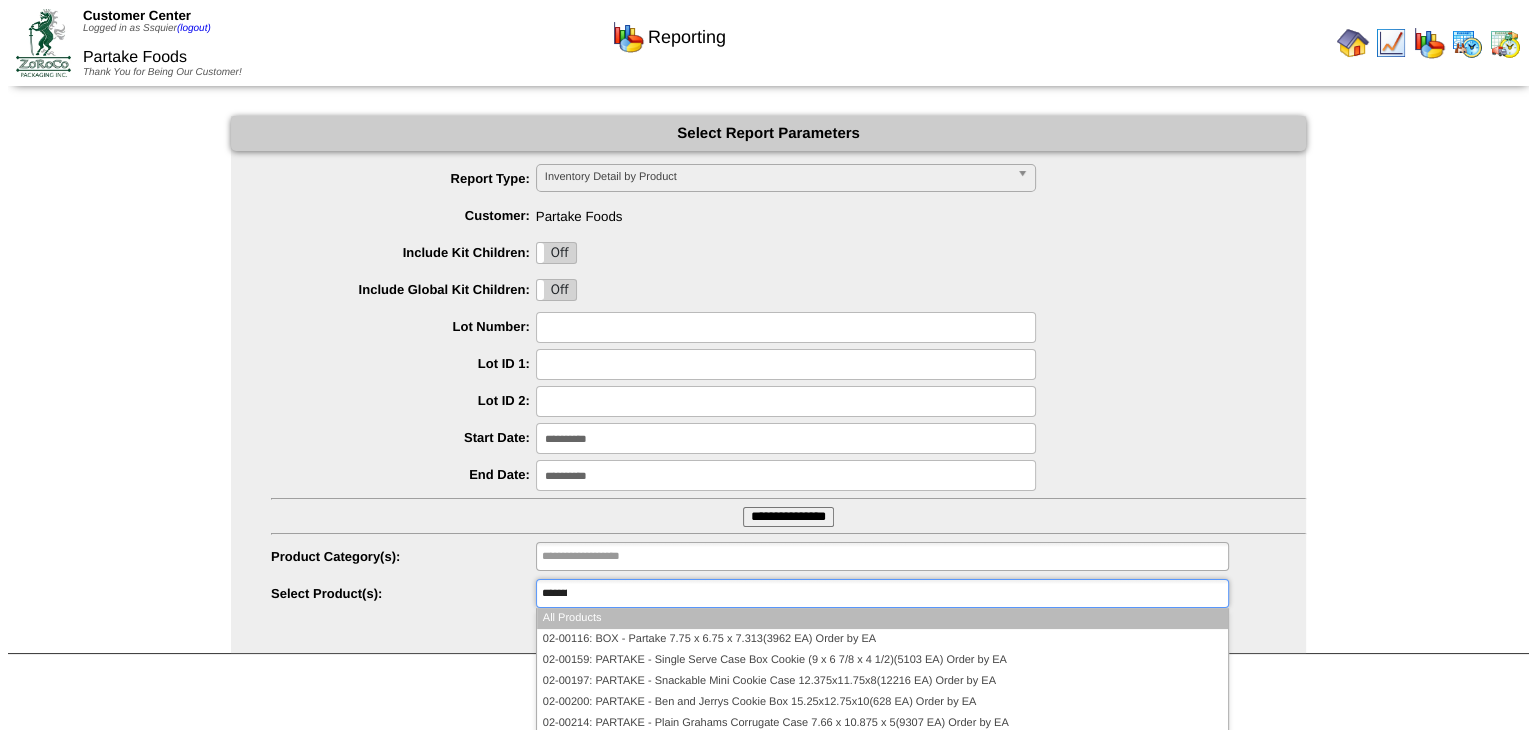 scroll, scrollTop: 0, scrollLeft: 0, axis: both 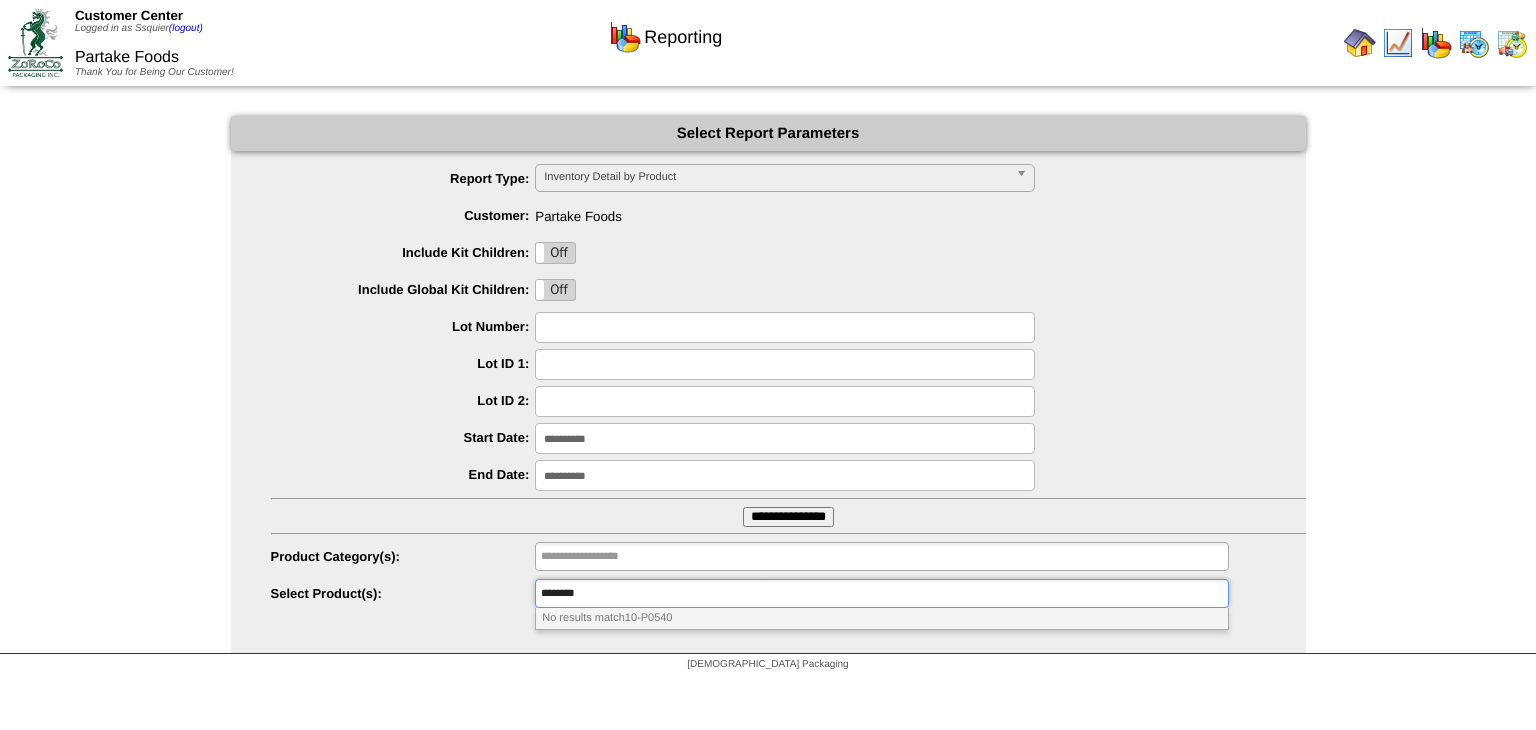 click on "********" at bounding box center [577, 593] 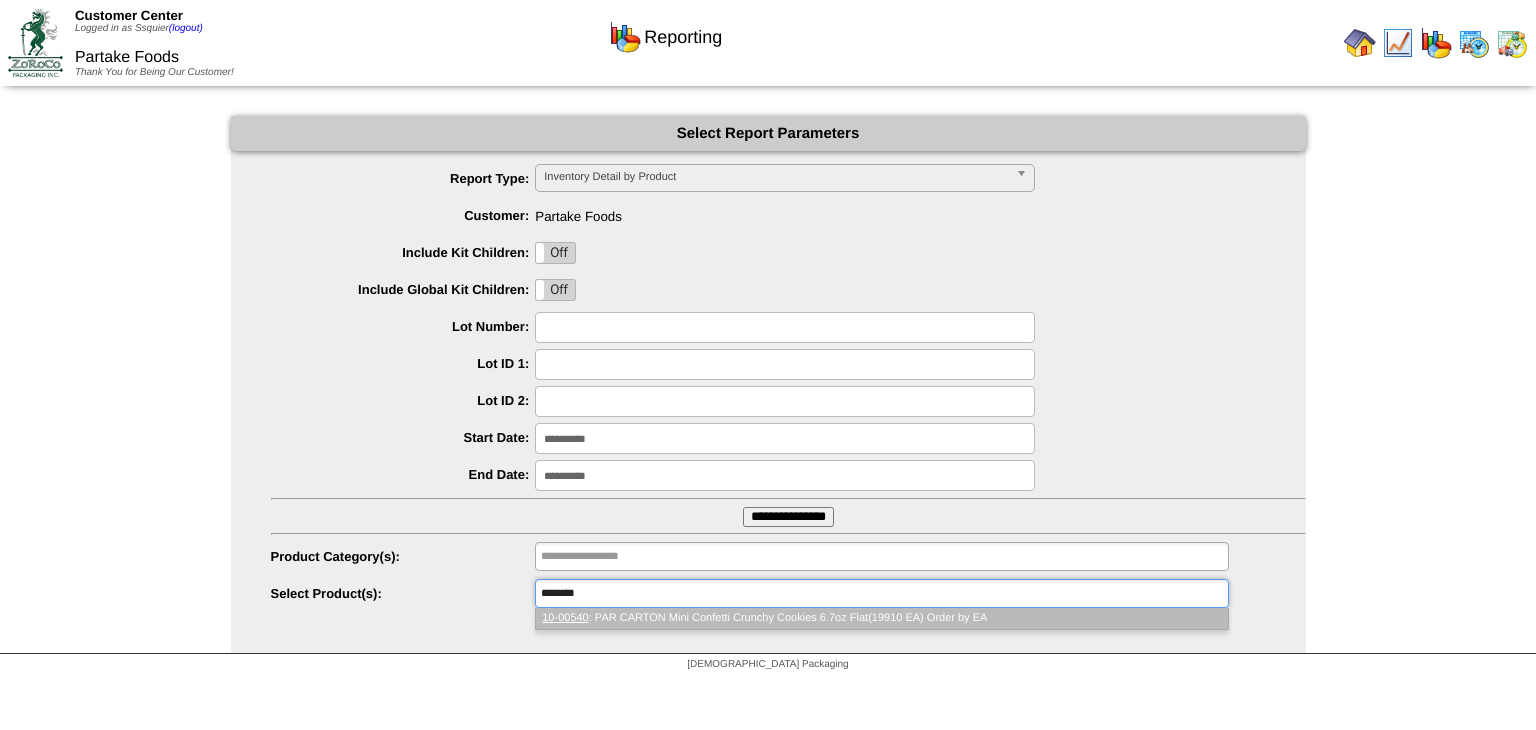type on "********" 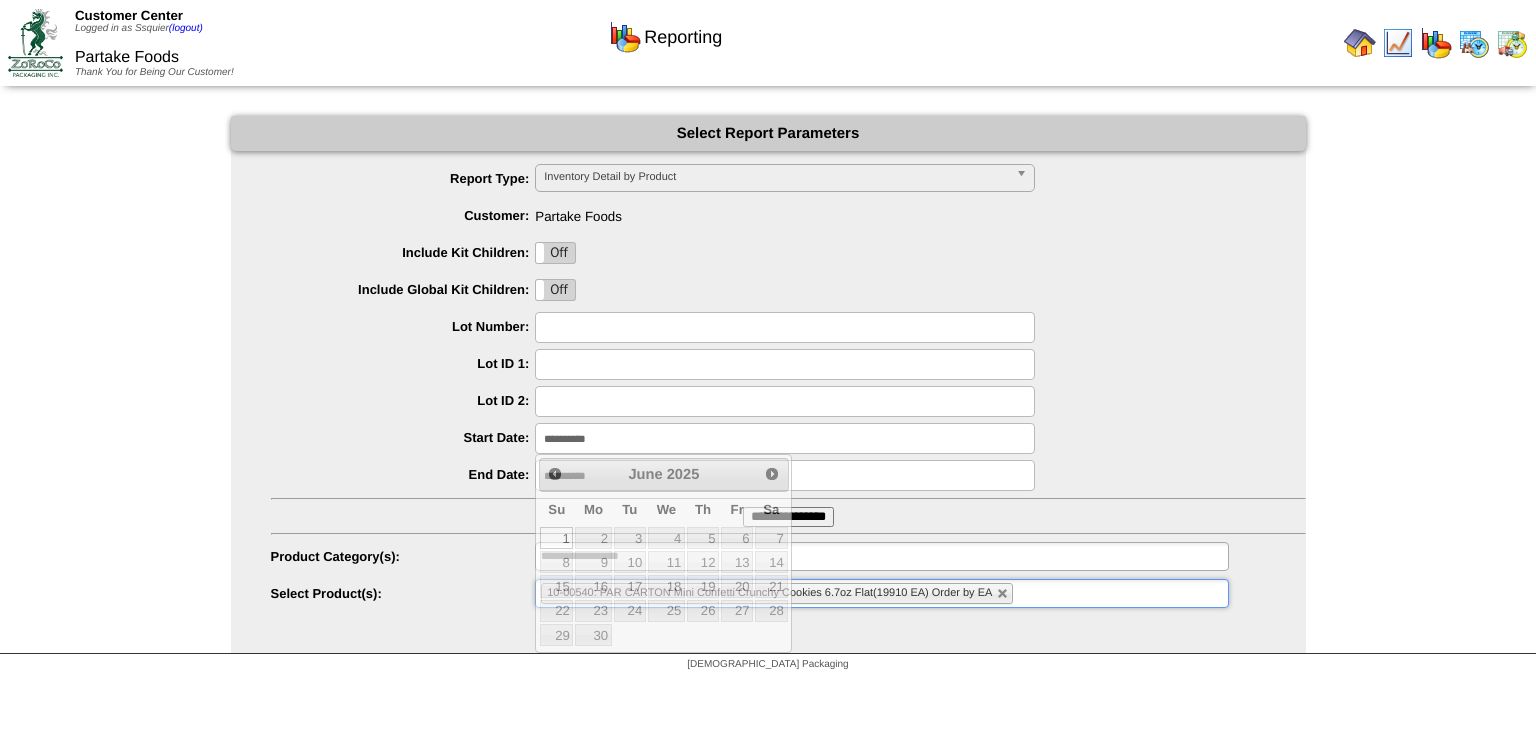 click on "**********" at bounding box center (785, 438) 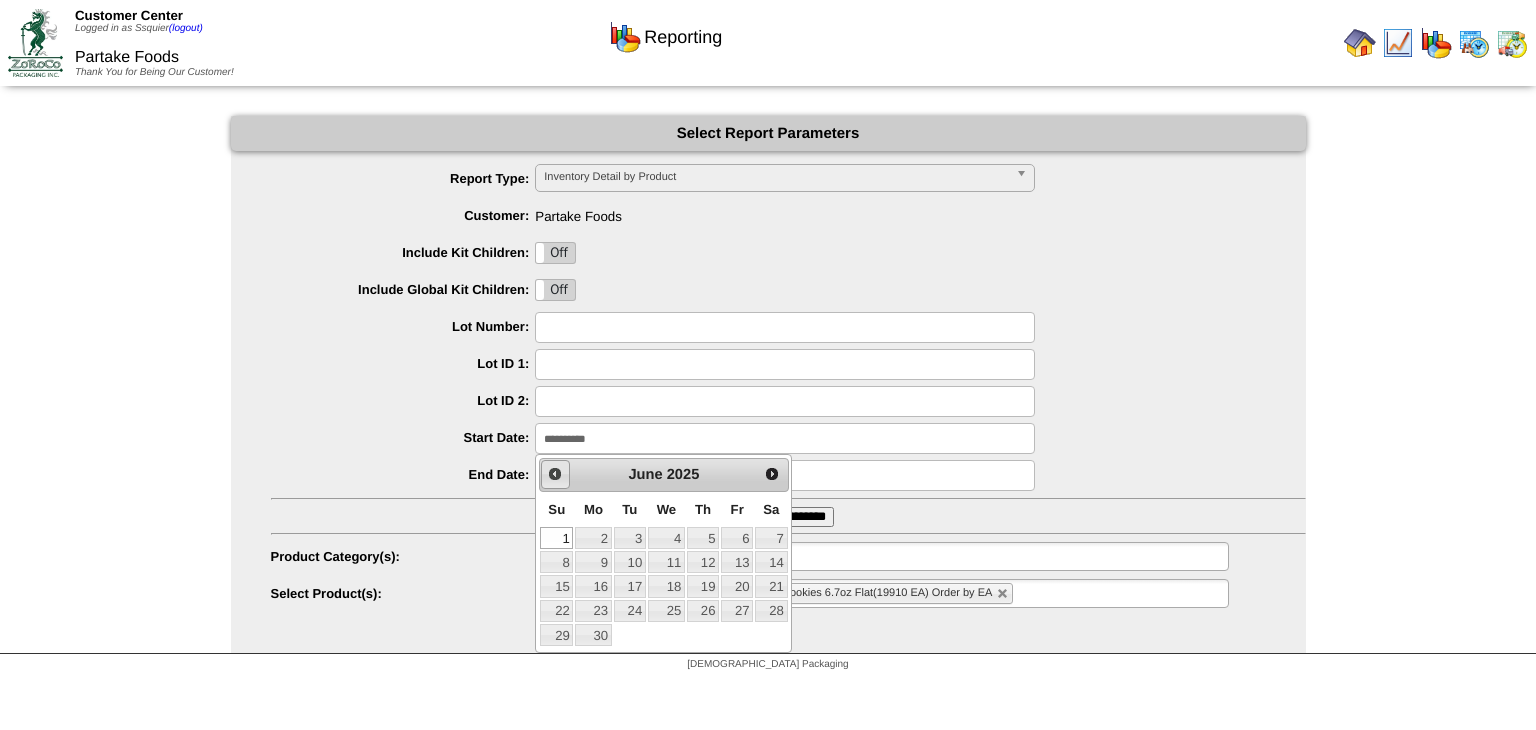 click on "Prev" at bounding box center [555, 474] 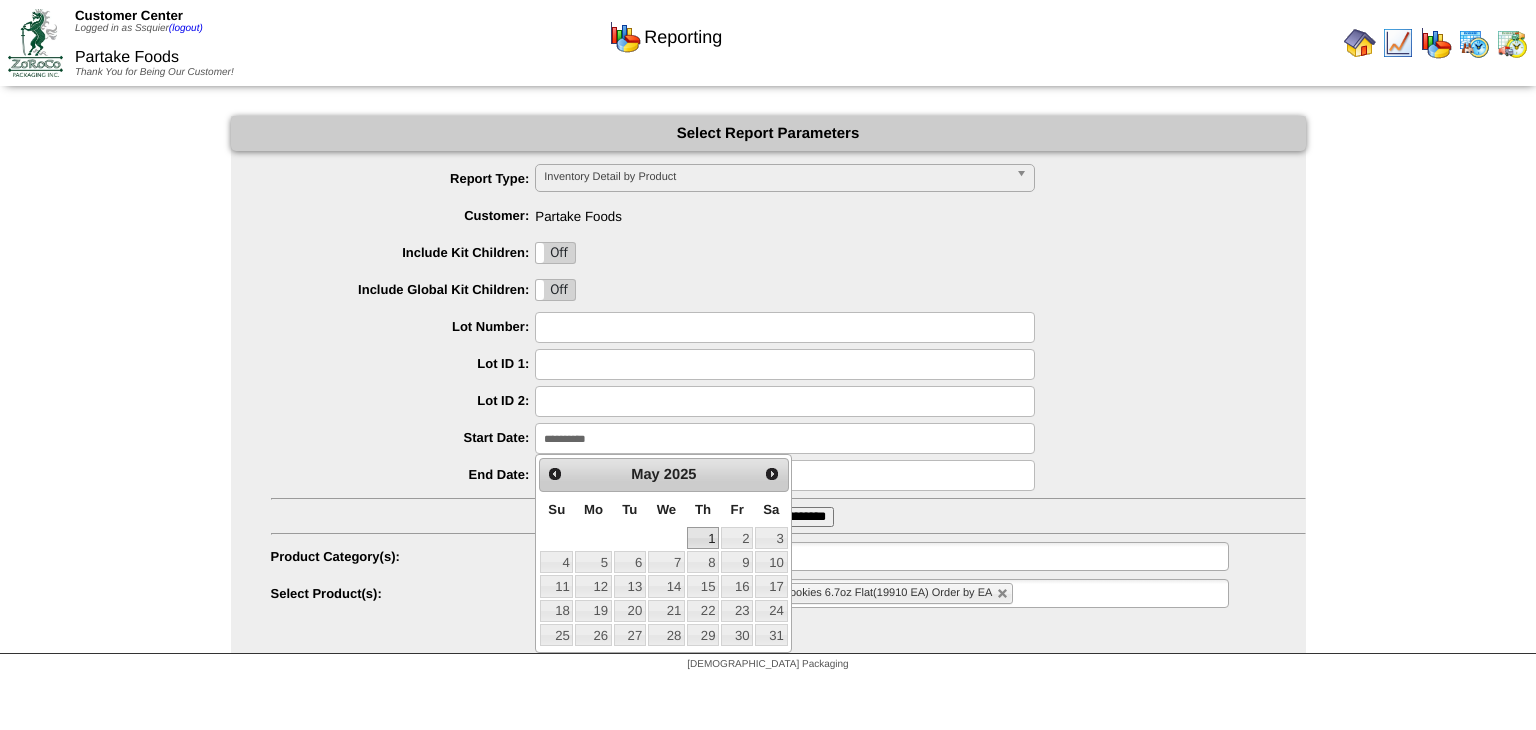 click on "1" at bounding box center (703, 538) 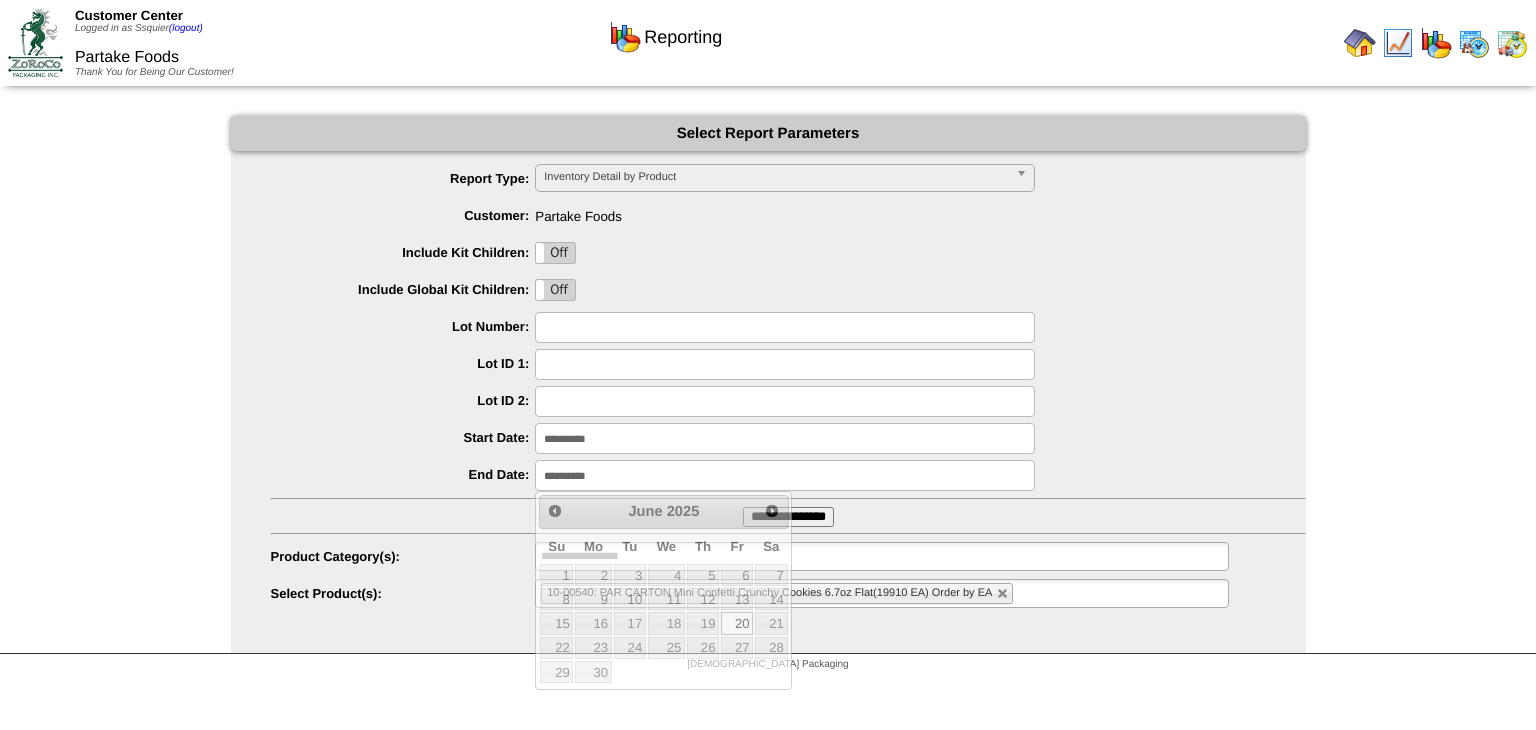 click on "**********" at bounding box center [785, 475] 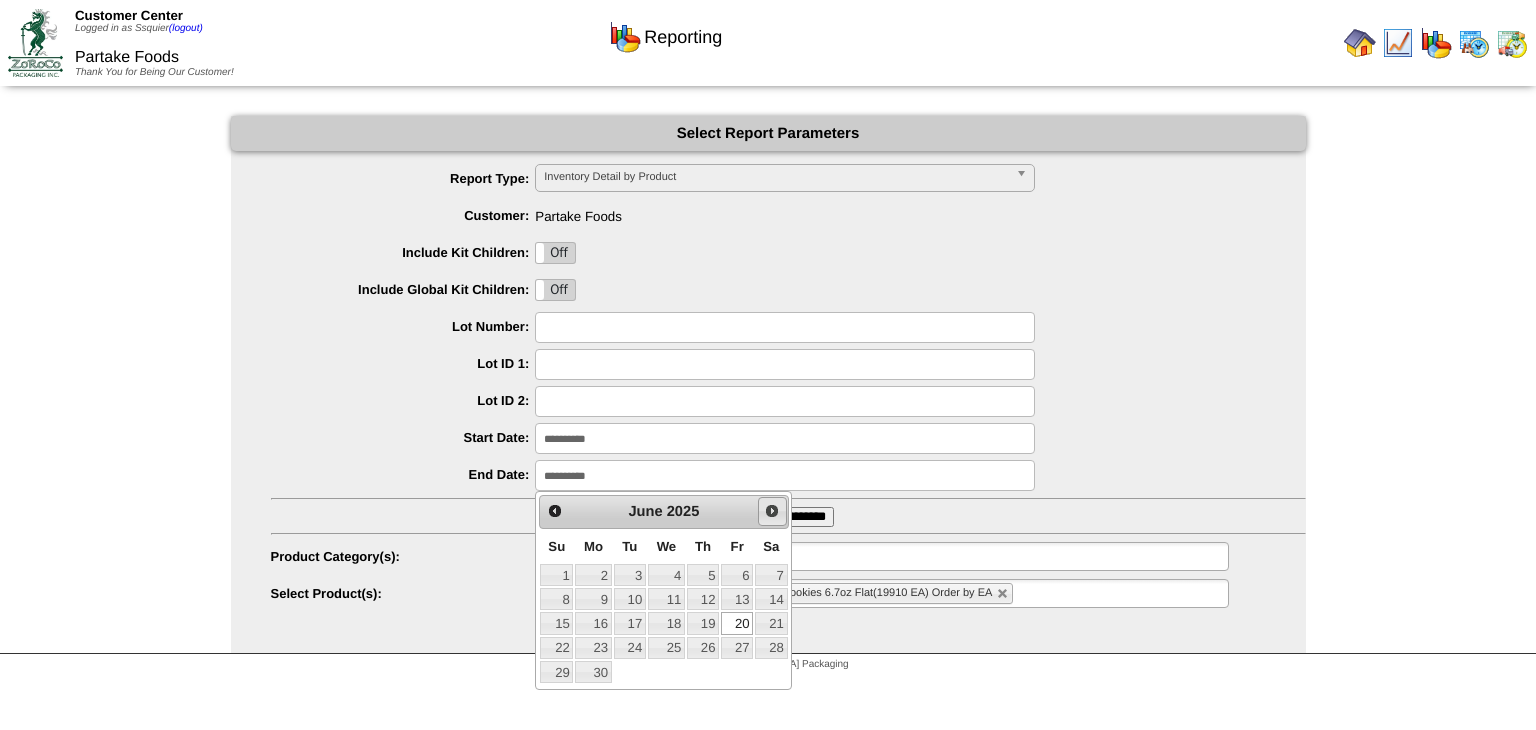 click on "Next" at bounding box center (772, 511) 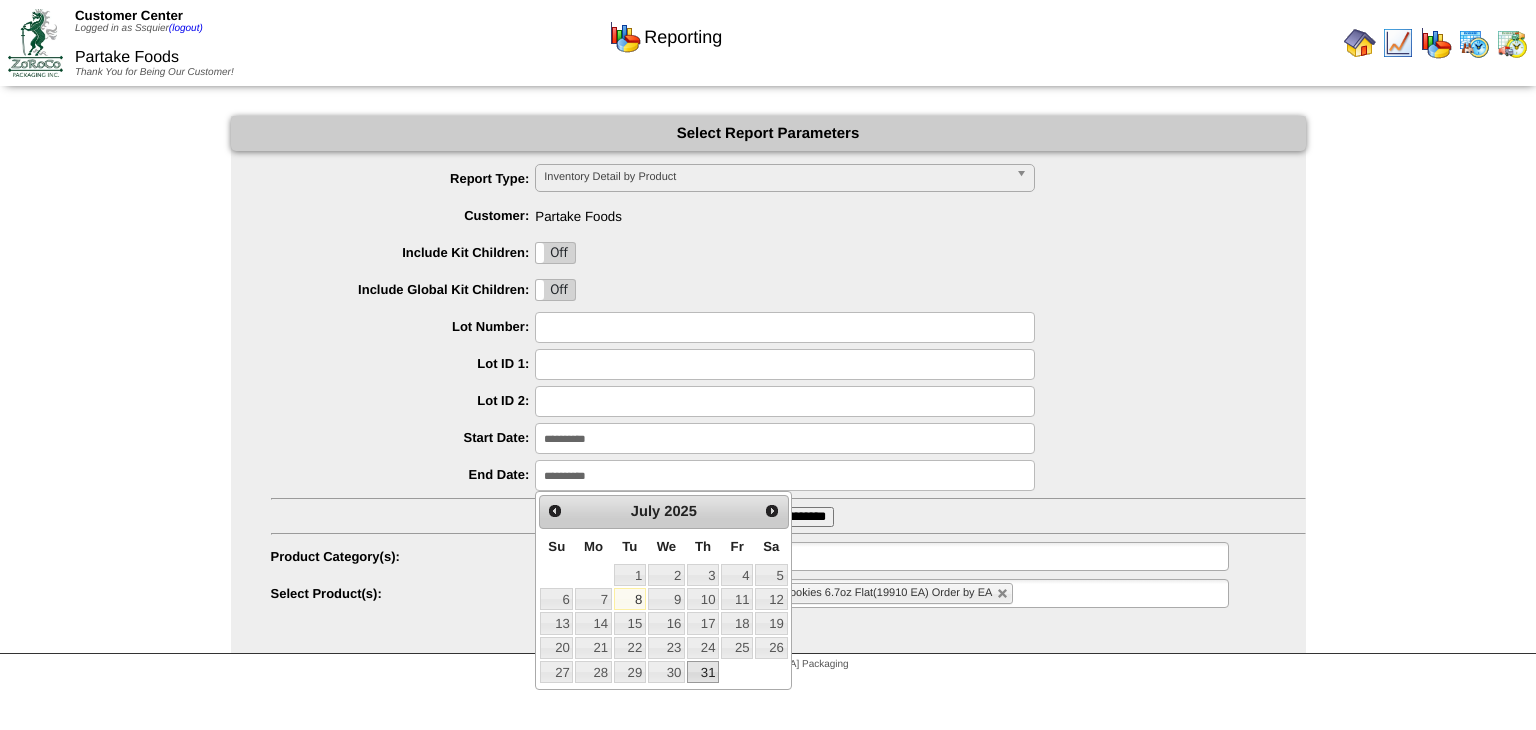 click on "31" at bounding box center (703, 672) 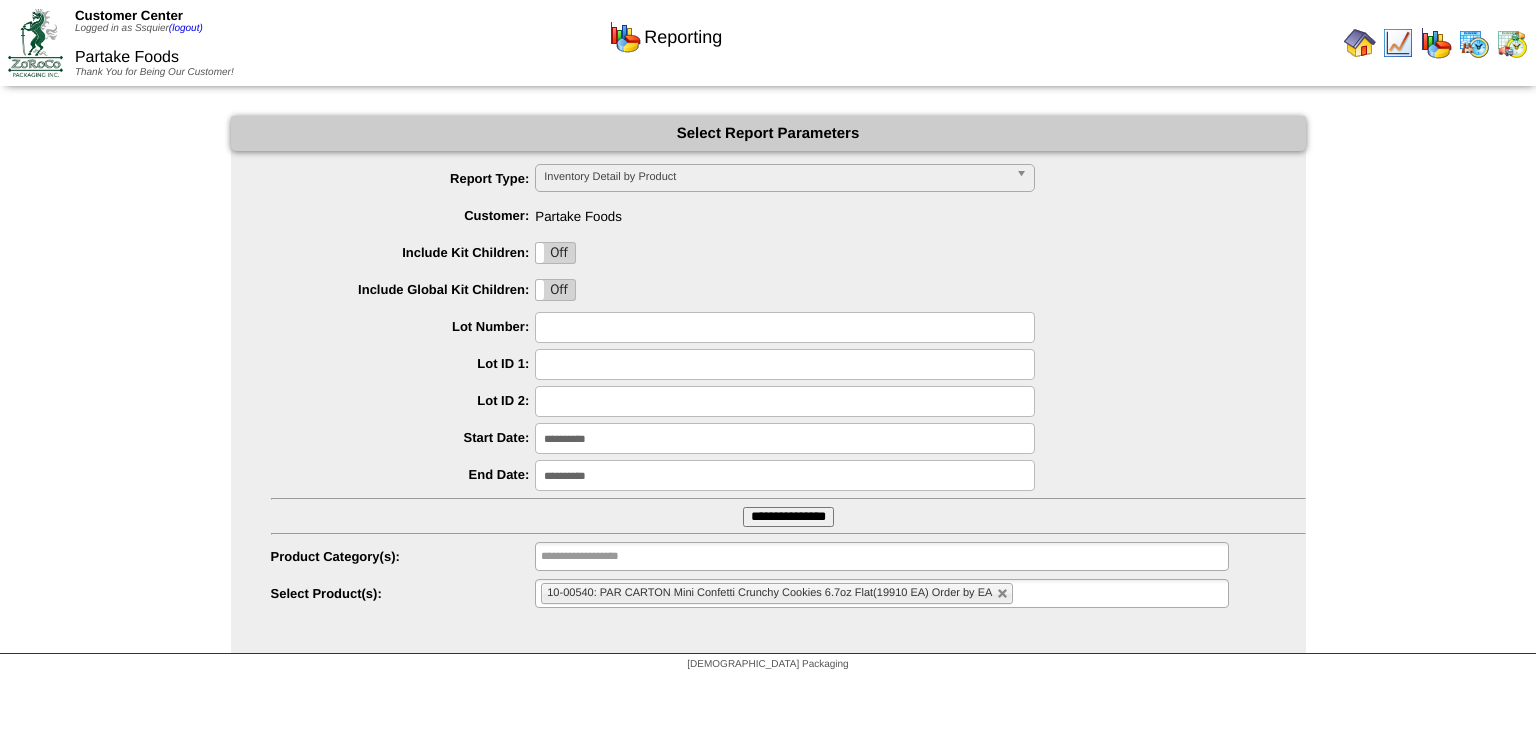 click on "**********" at bounding box center (788, 517) 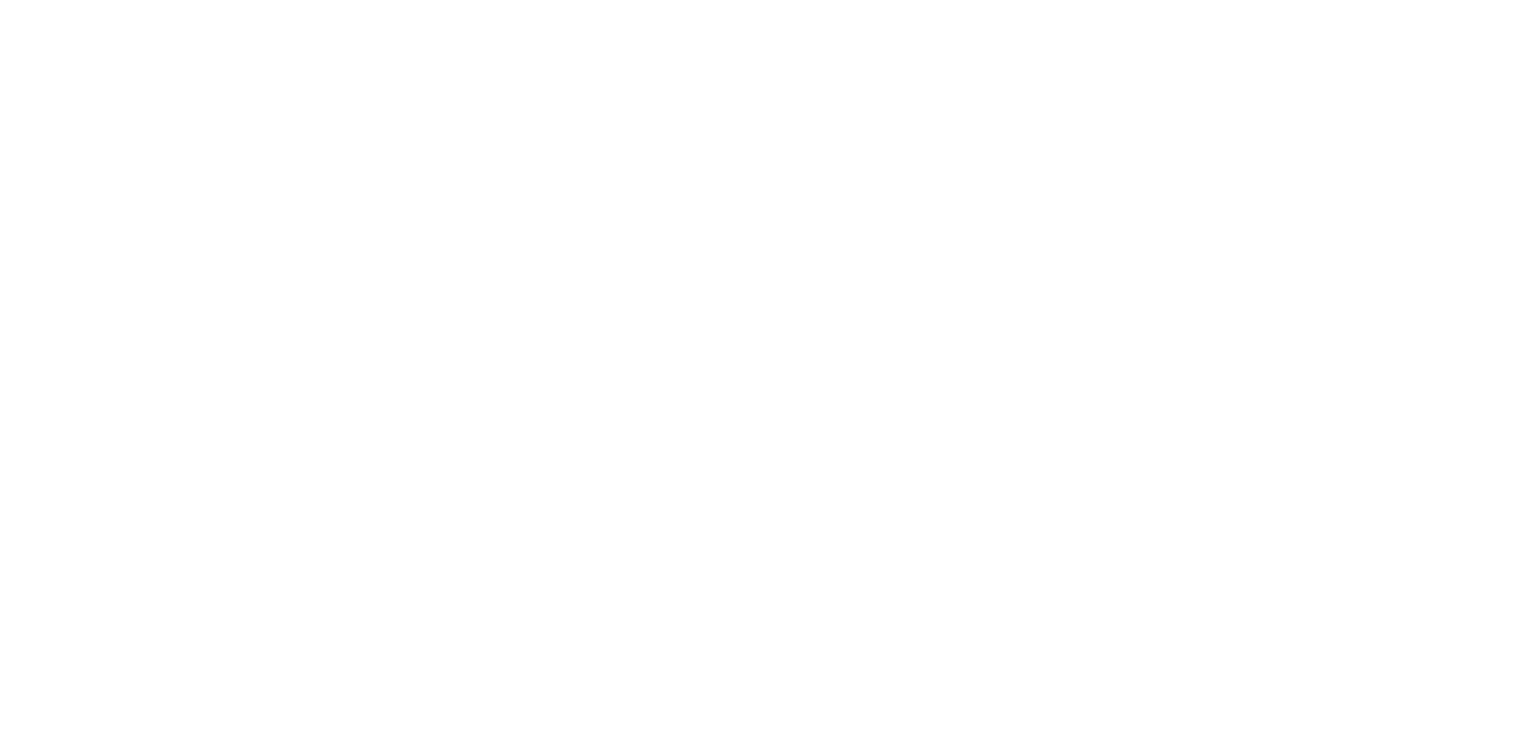 scroll, scrollTop: 0, scrollLeft: 0, axis: both 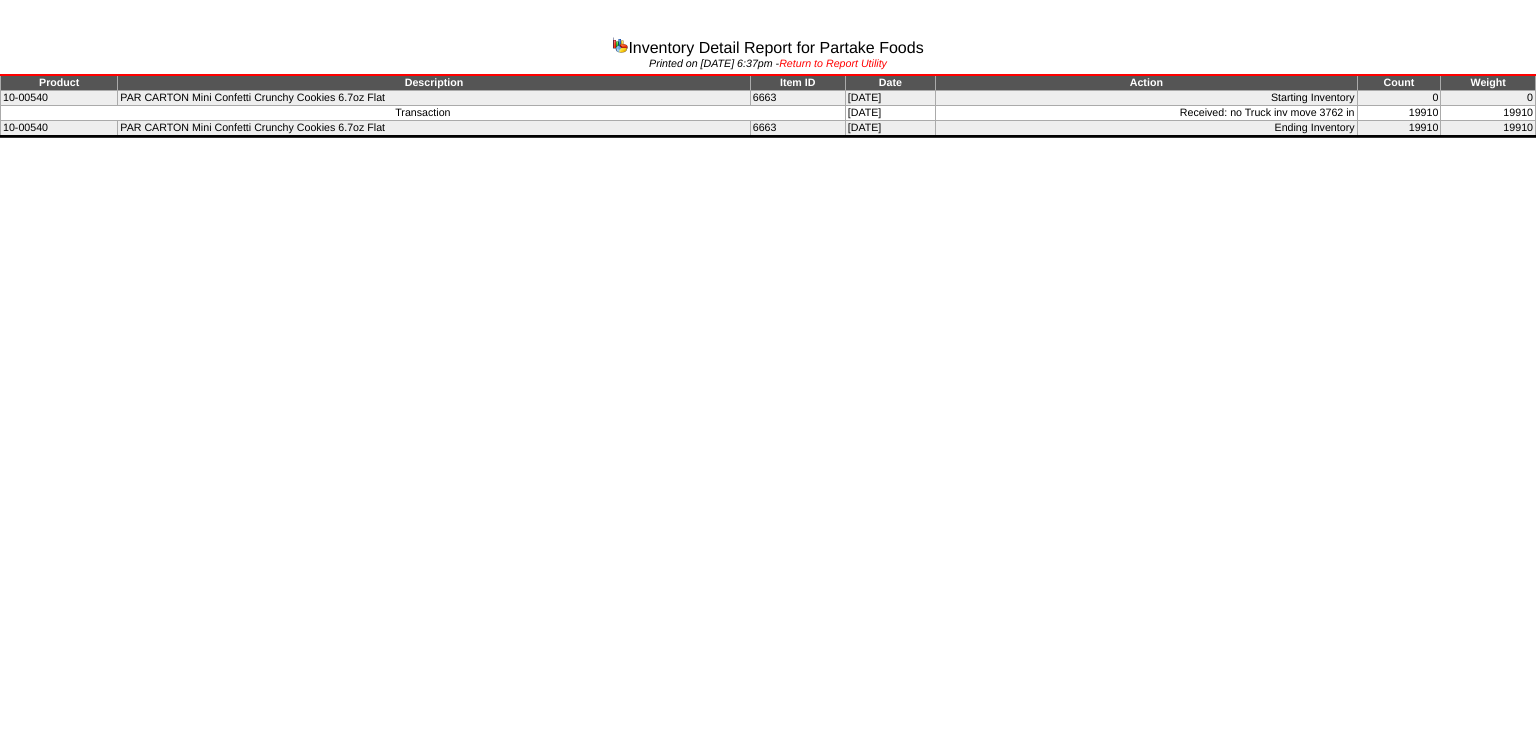 click on "Return to Report Utility" at bounding box center (833, 64) 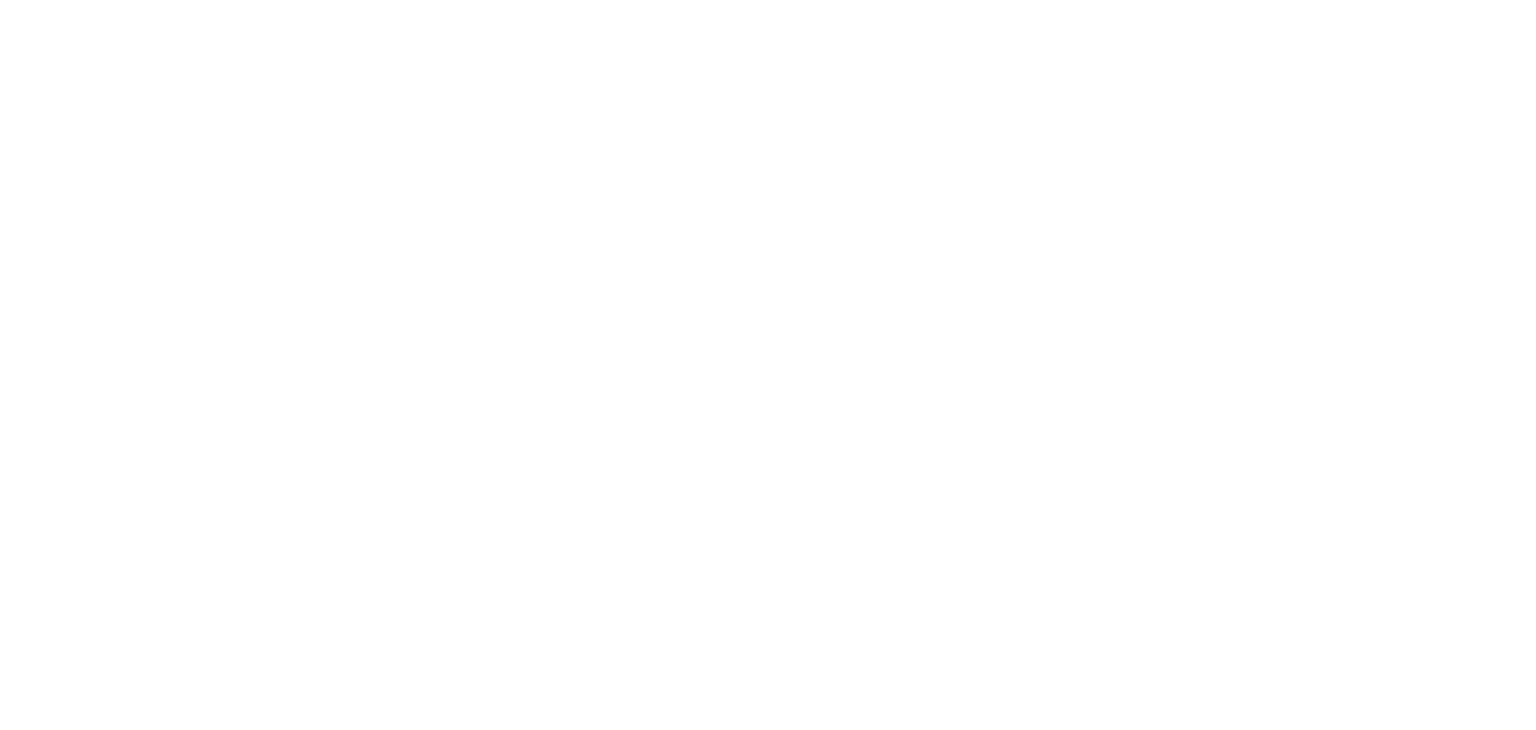 scroll, scrollTop: 0, scrollLeft: 0, axis: both 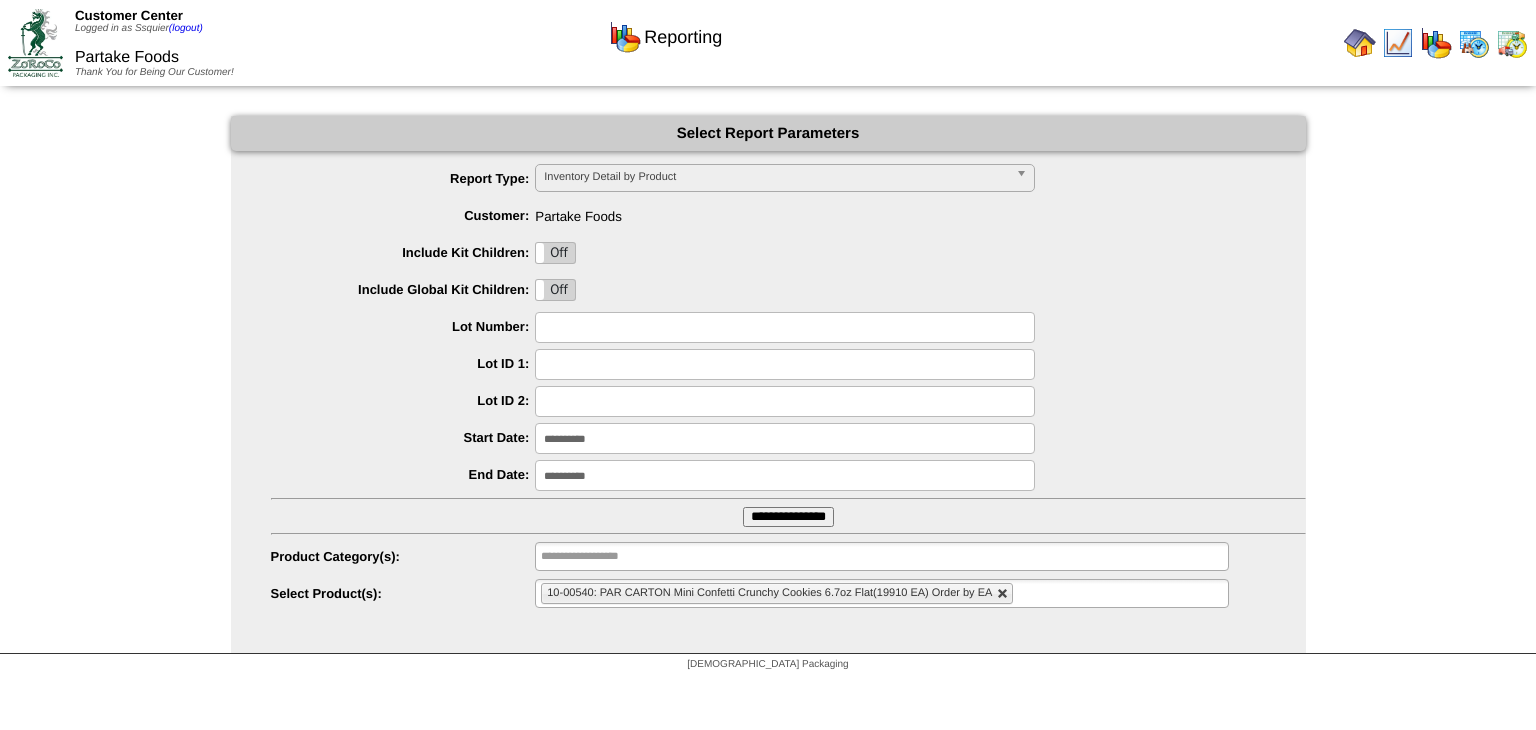 click at bounding box center (1003, 594) 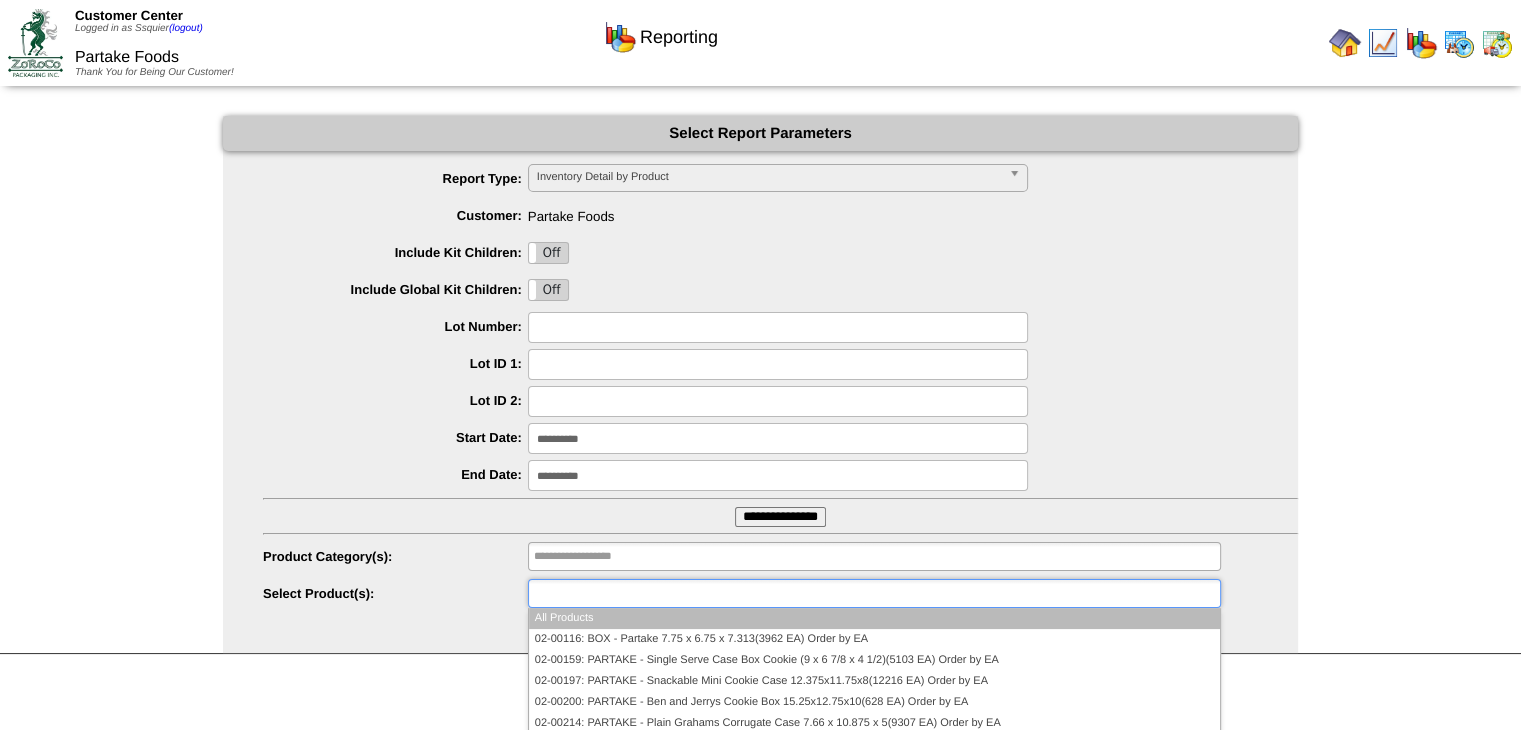 click at bounding box center [874, 593] 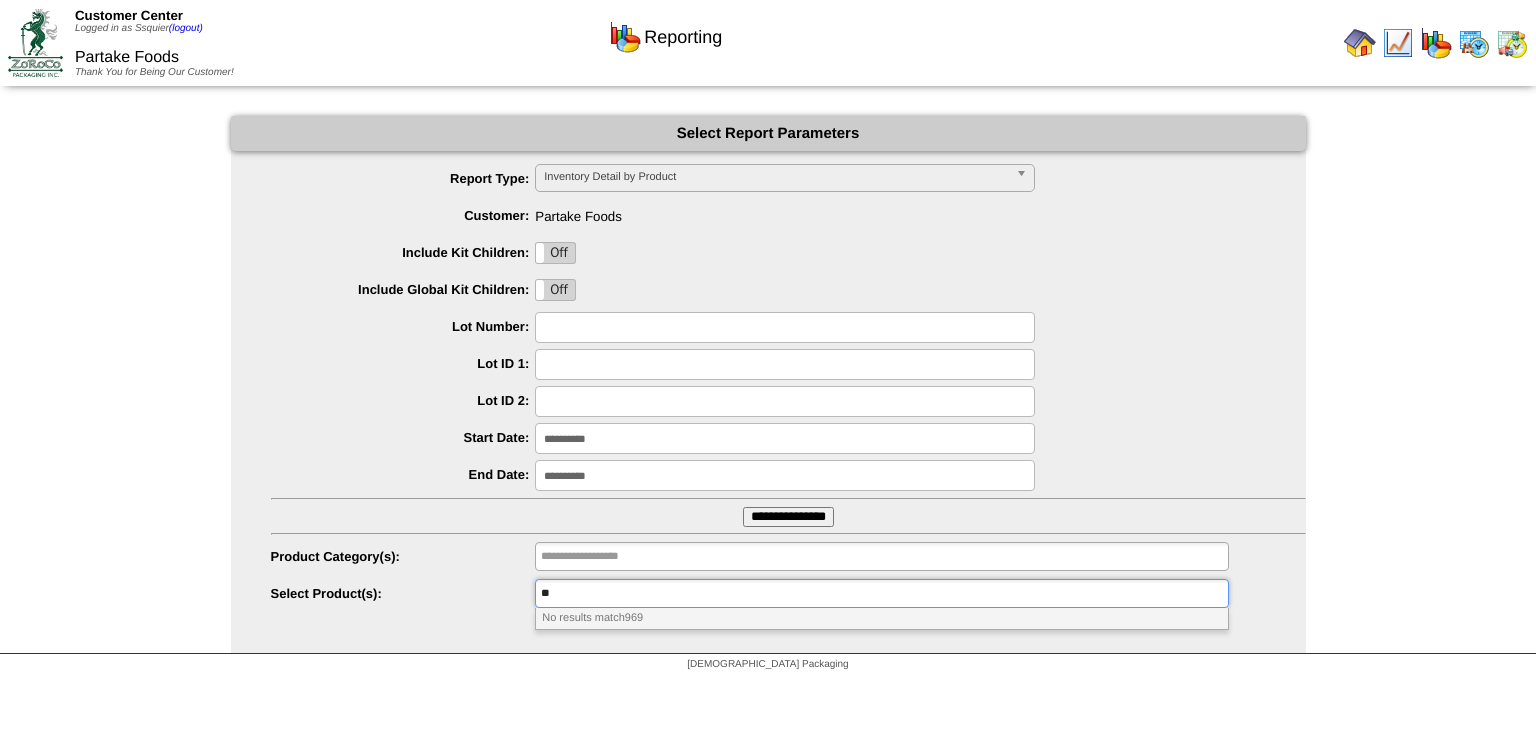 type on "*" 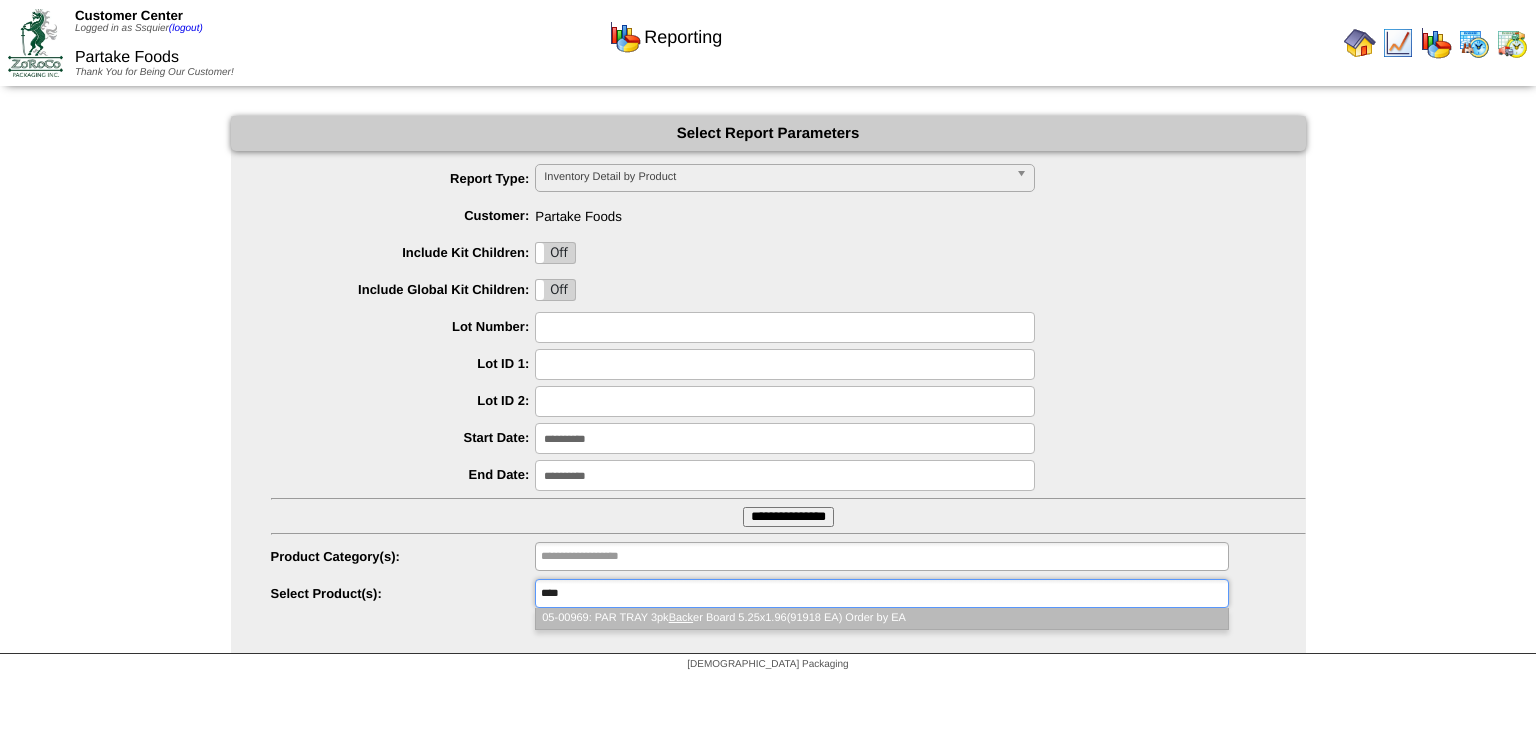 type on "****" 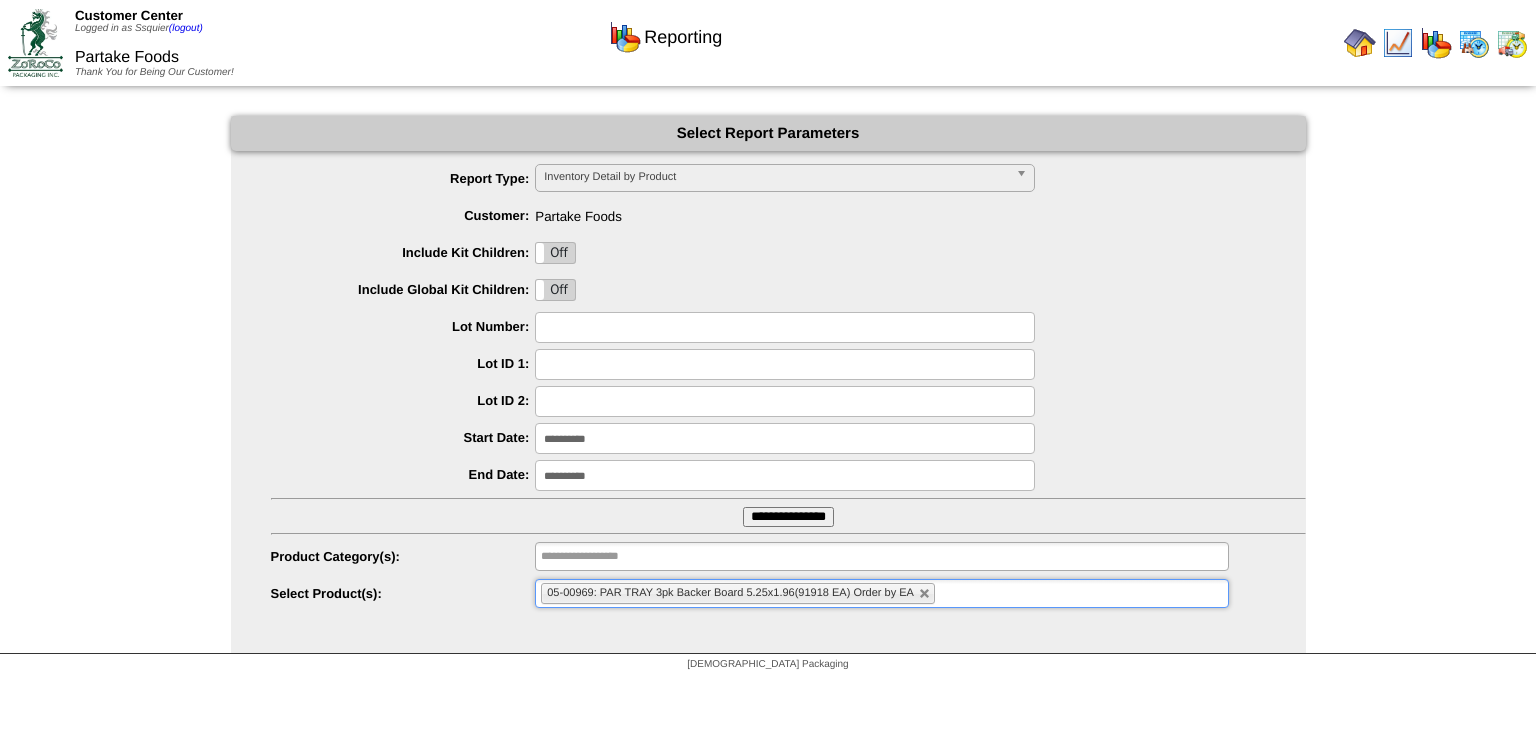 click on "**********" at bounding box center (788, 517) 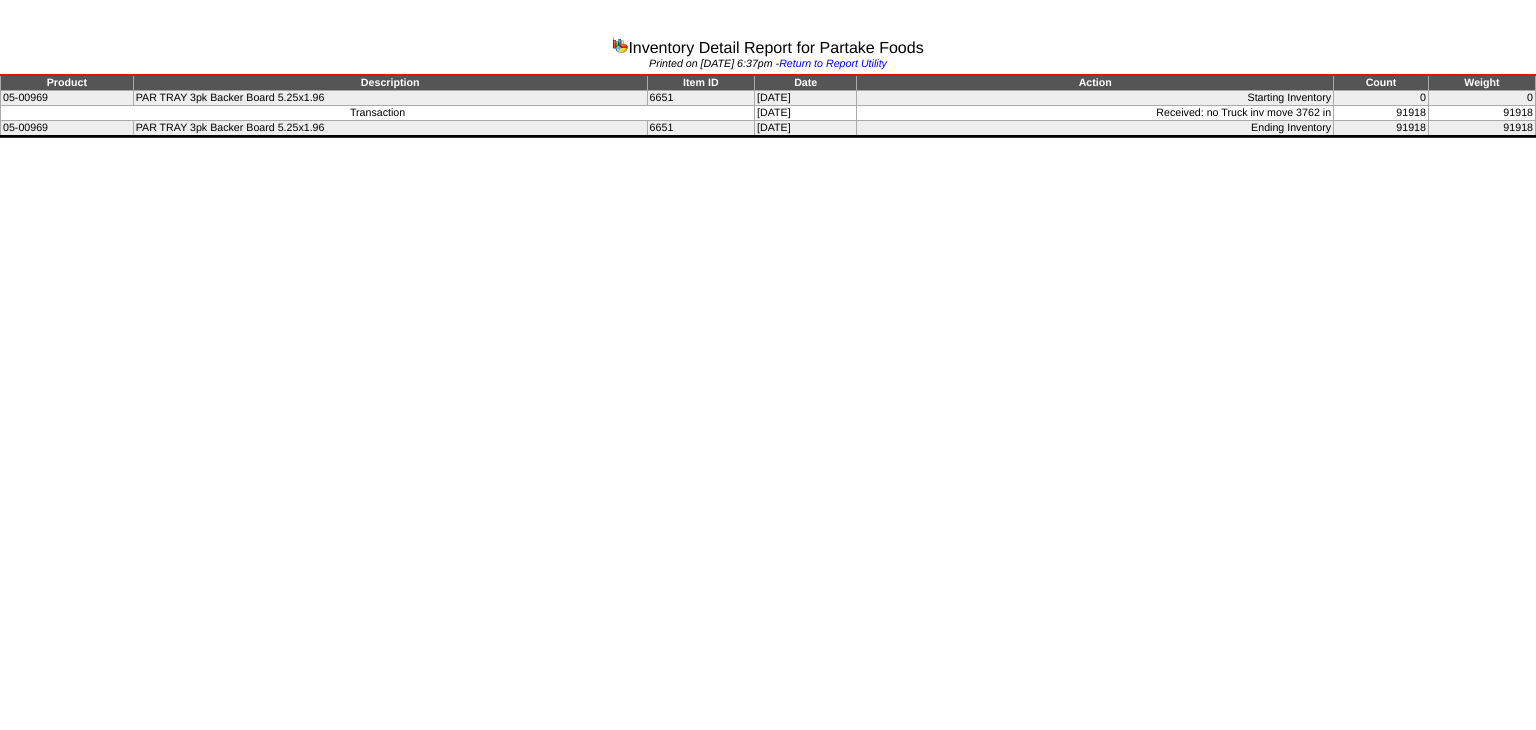 scroll, scrollTop: 0, scrollLeft: 0, axis: both 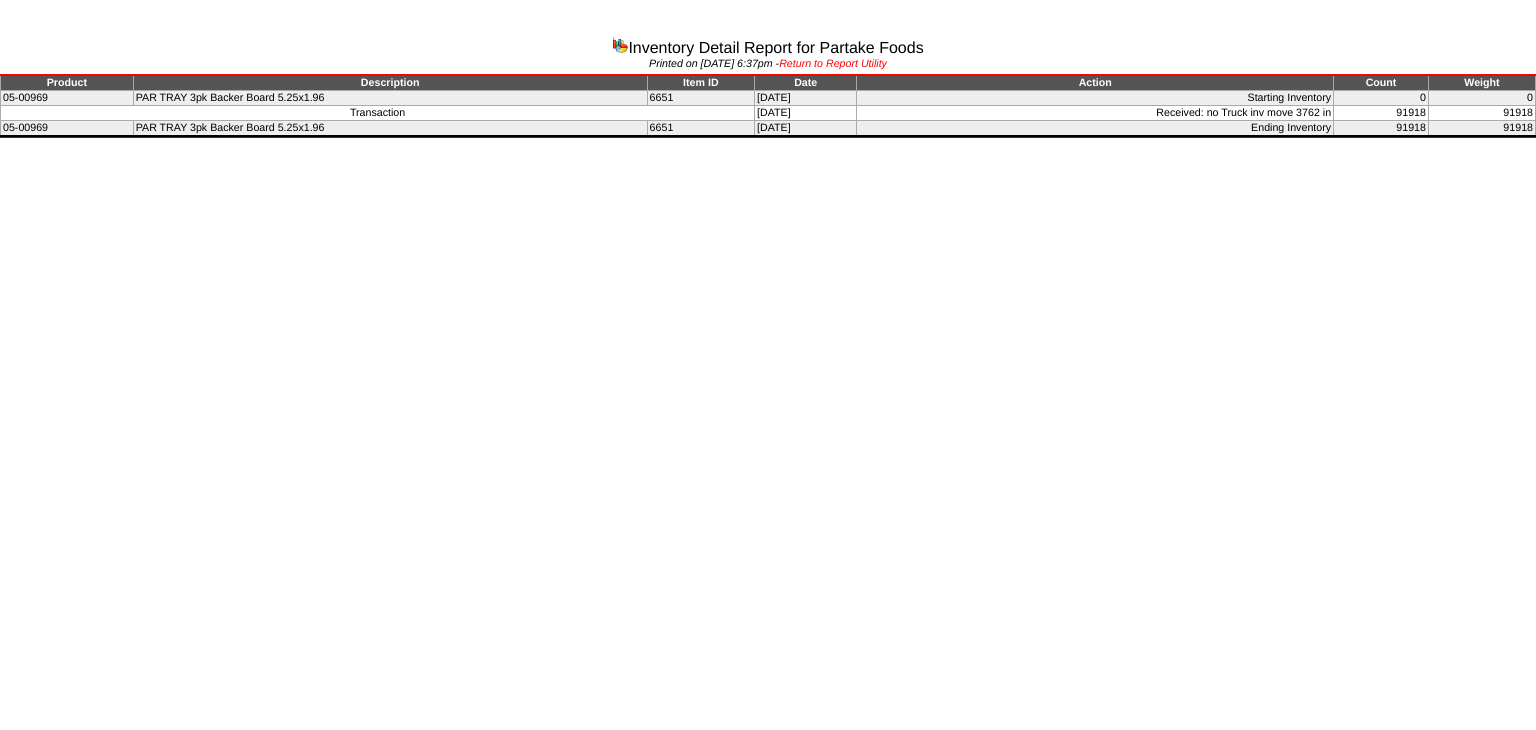 click on "Return to Report Utility" at bounding box center [833, 64] 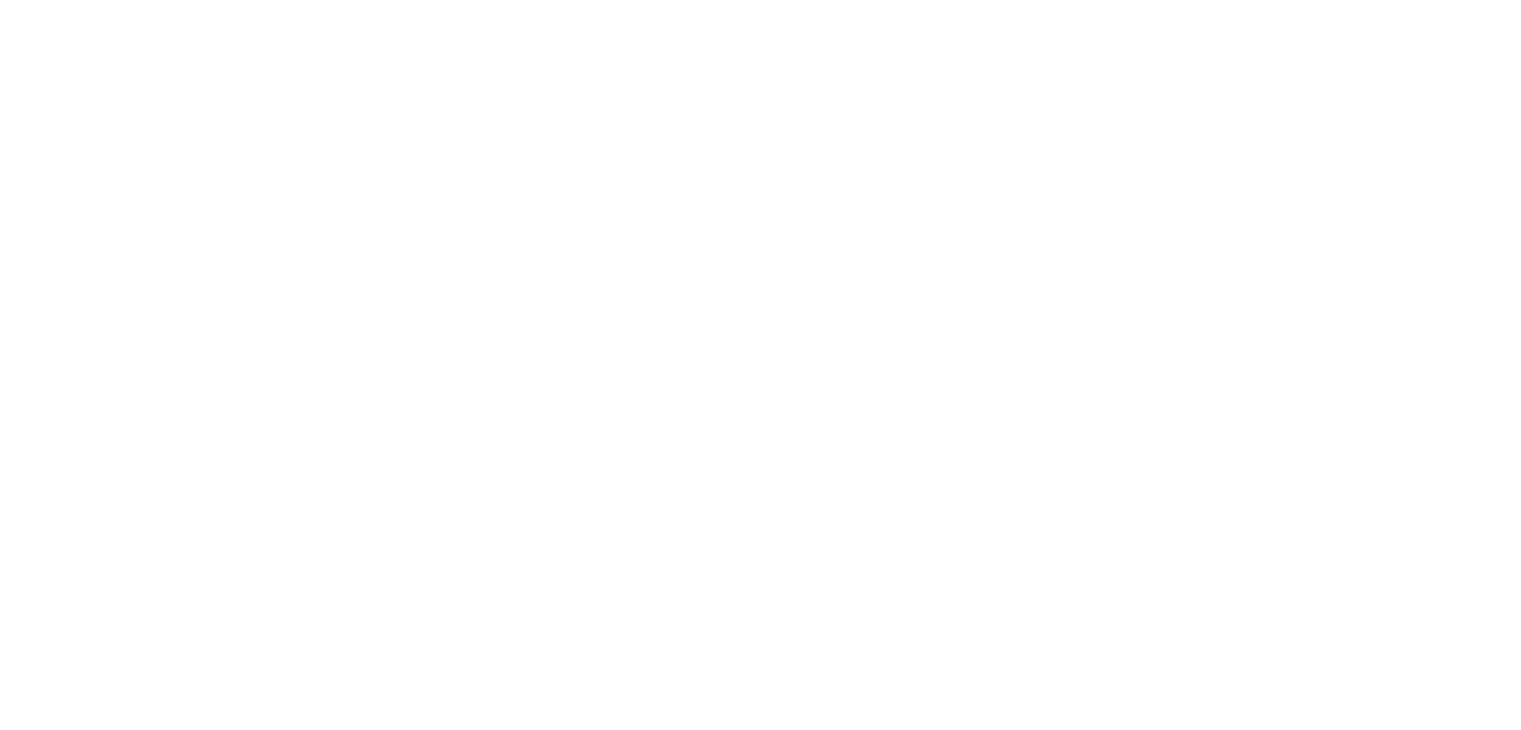 scroll, scrollTop: 0, scrollLeft: 0, axis: both 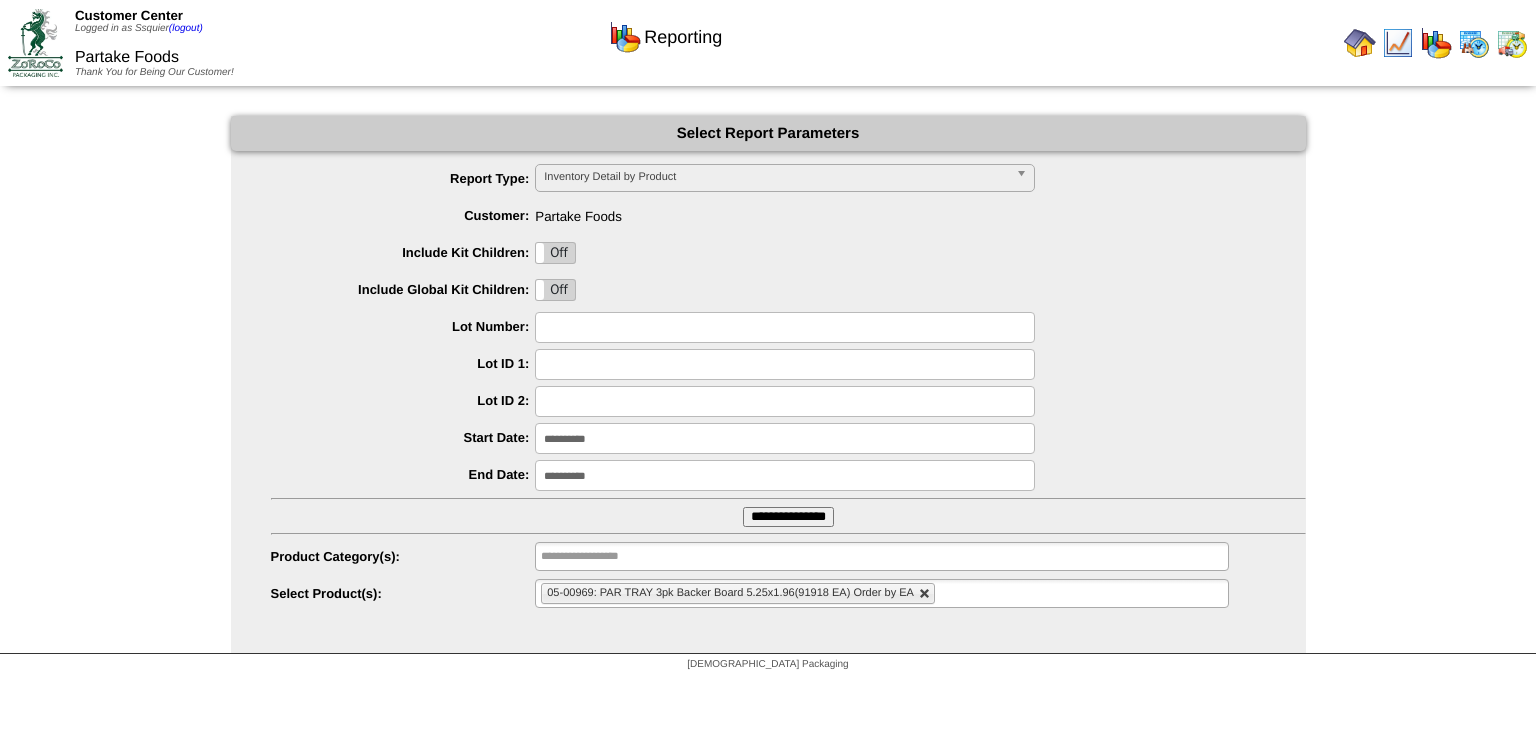 click at bounding box center (925, 594) 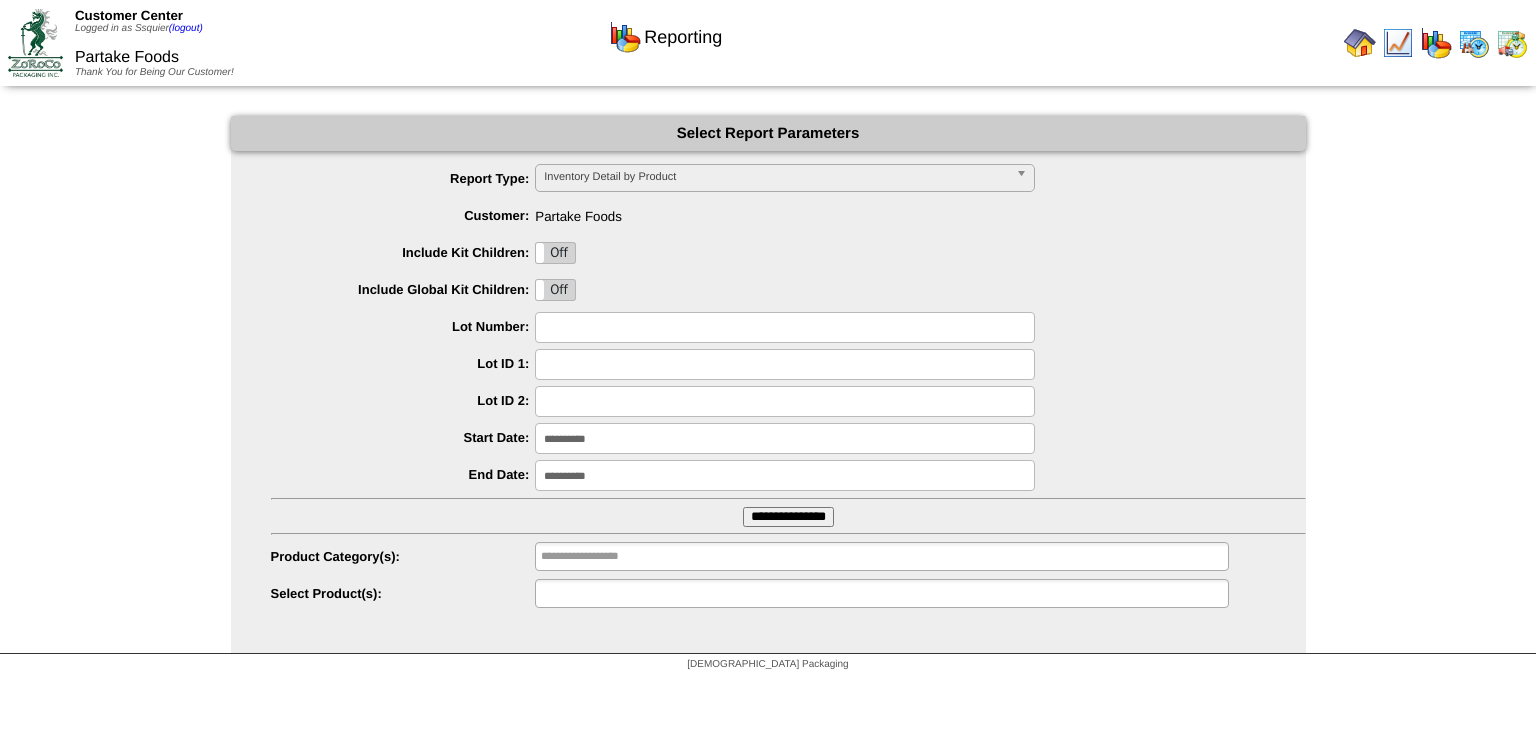 click at bounding box center (881, 593) 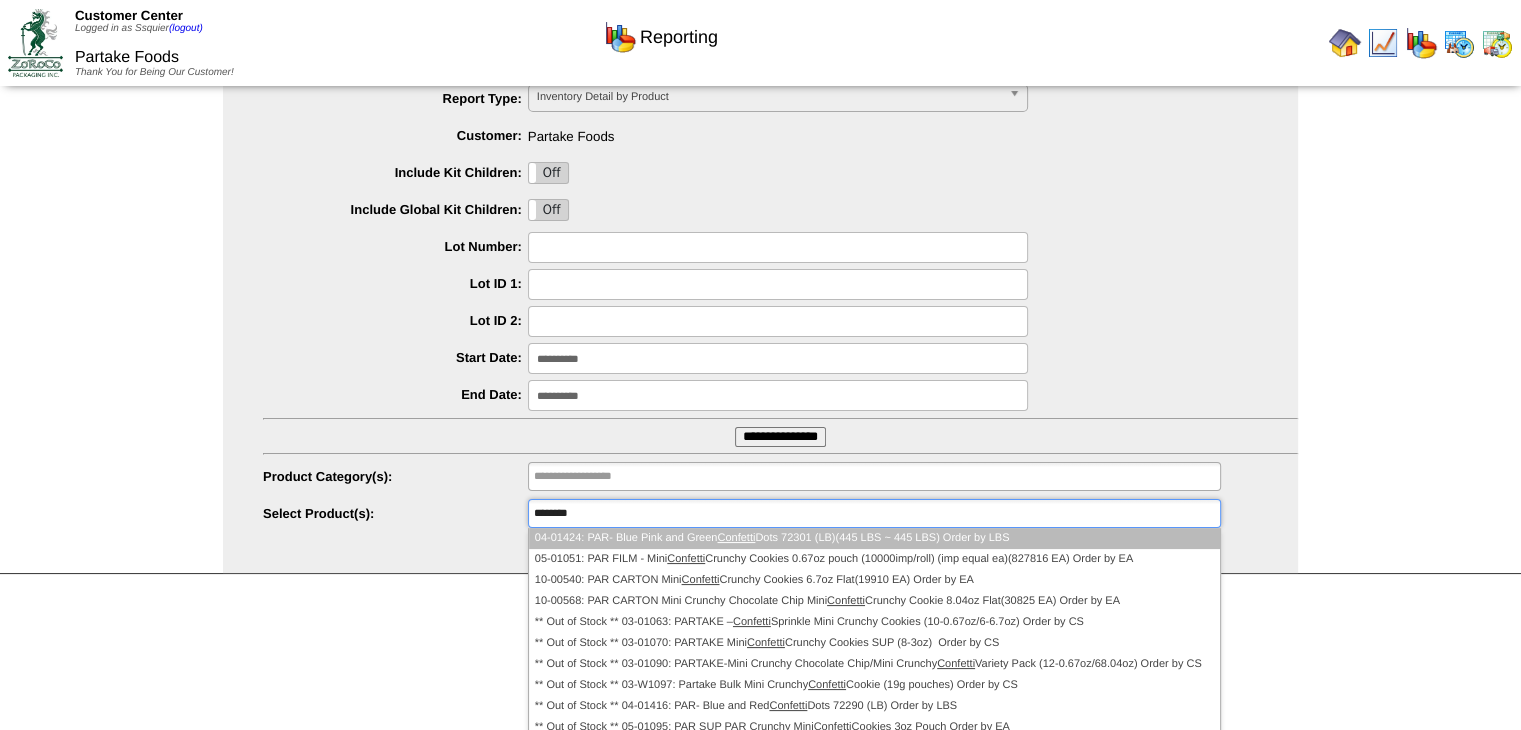 scroll, scrollTop: 88, scrollLeft: 0, axis: vertical 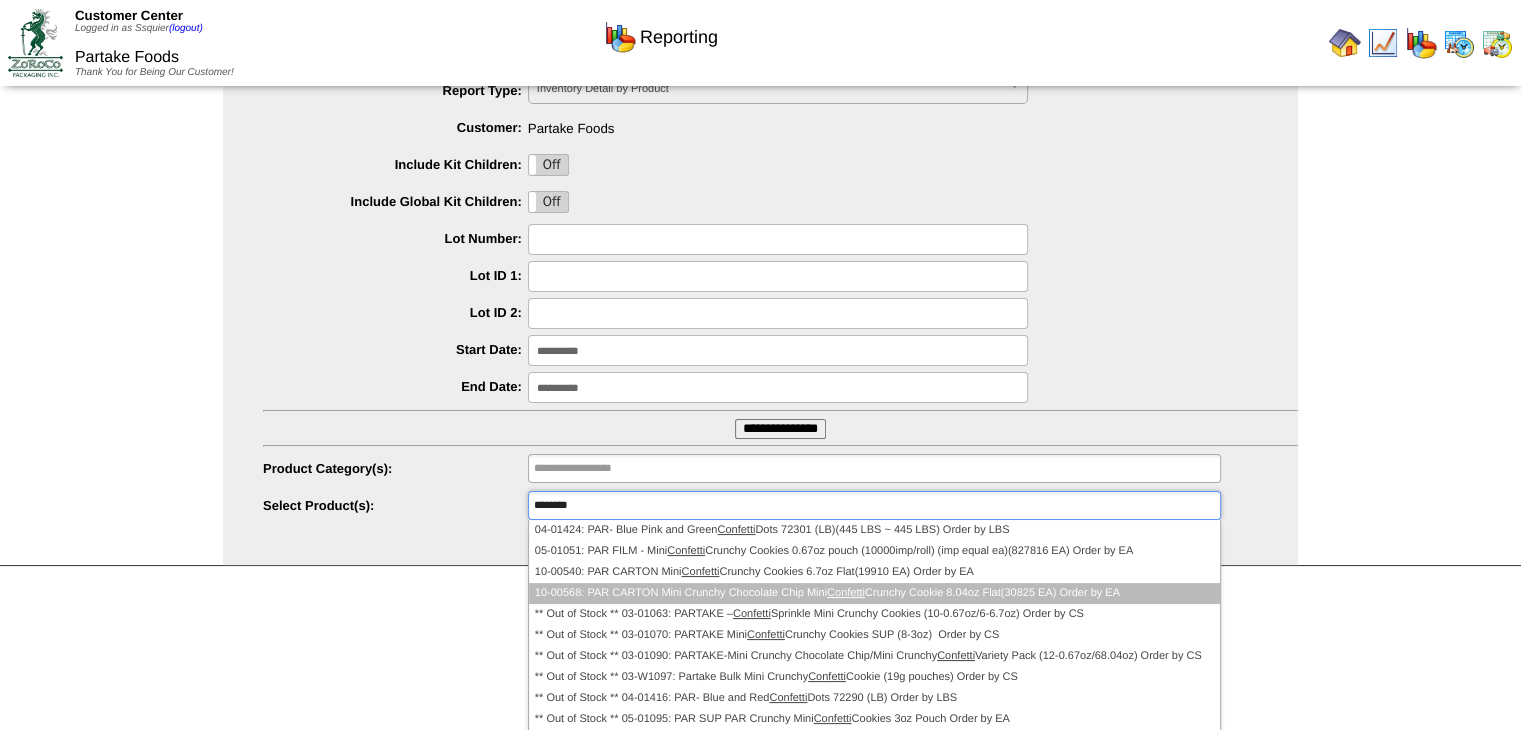 type on "********" 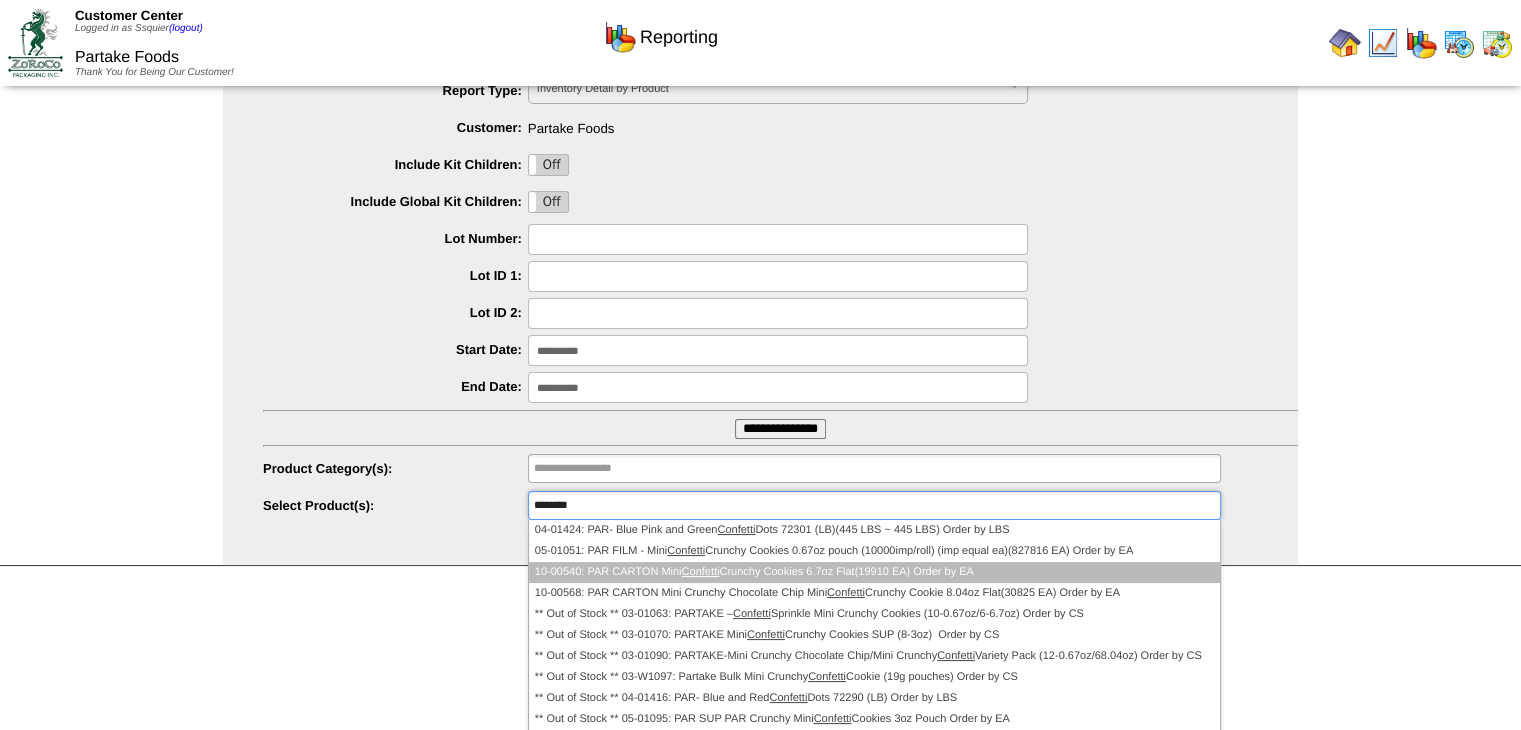 click on "10-00540: PAR CARTON Mini  Confetti  Crunchy Cookies 6.7oz Flat(19910 EA) Order by EA" at bounding box center (874, 572) 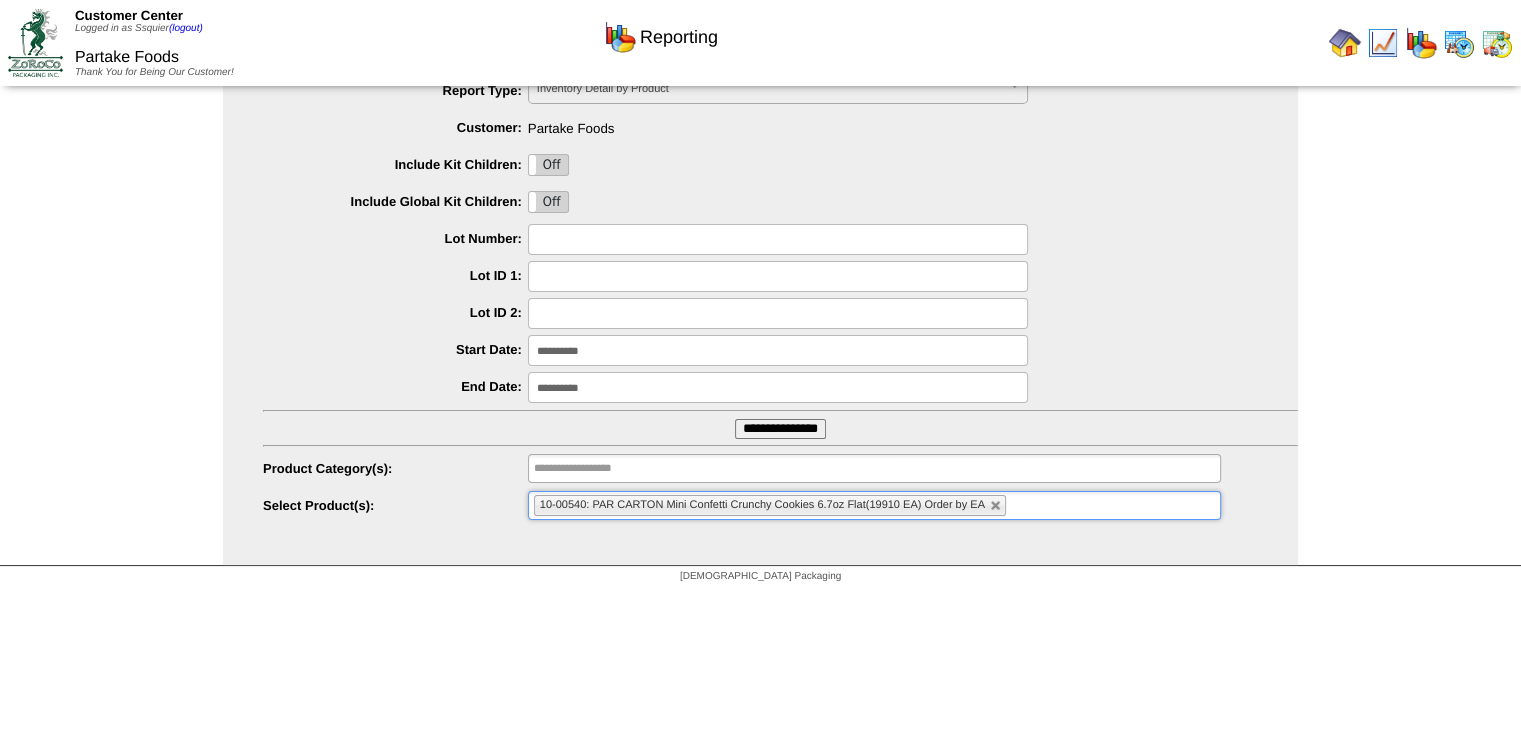 click on "**********" at bounding box center (780, 429) 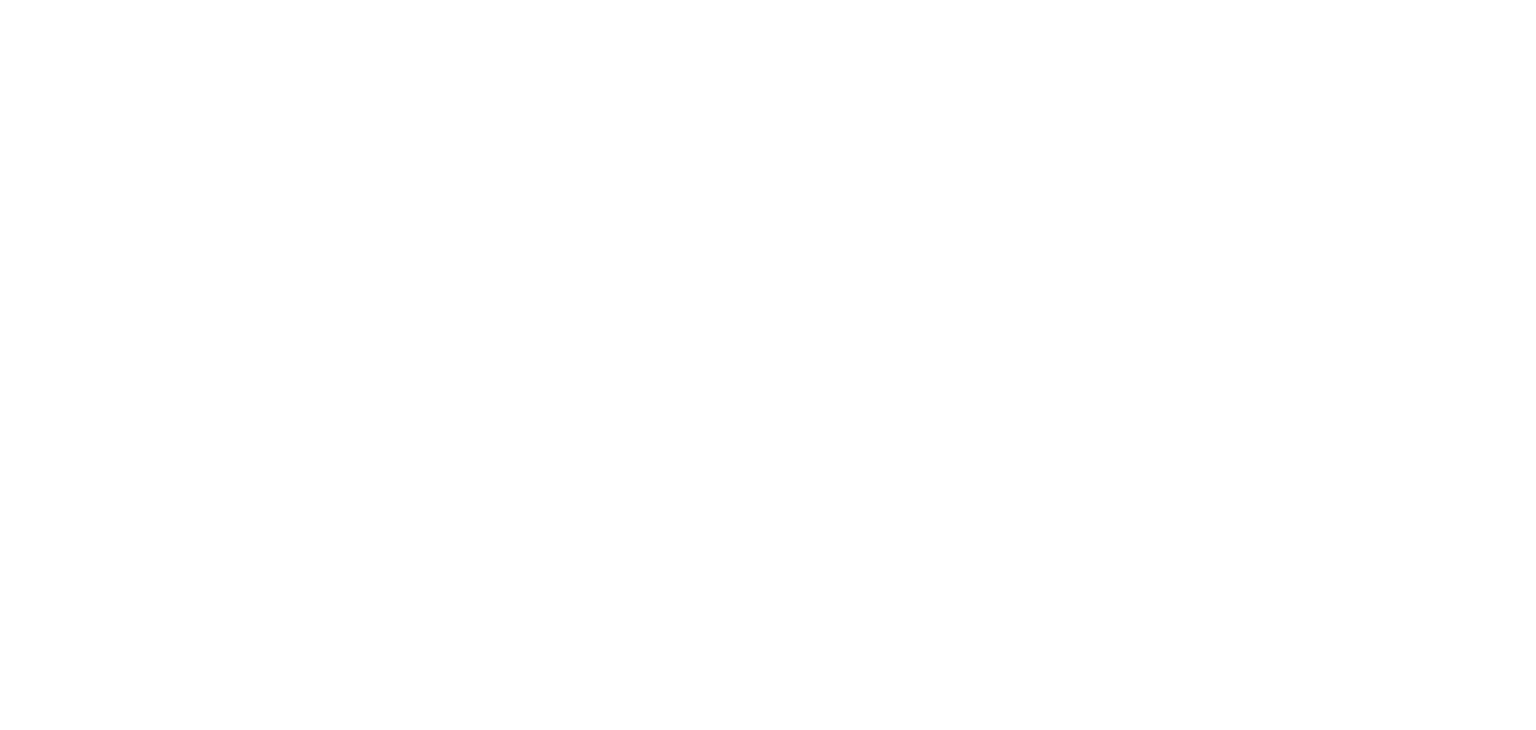 scroll, scrollTop: 0, scrollLeft: 0, axis: both 